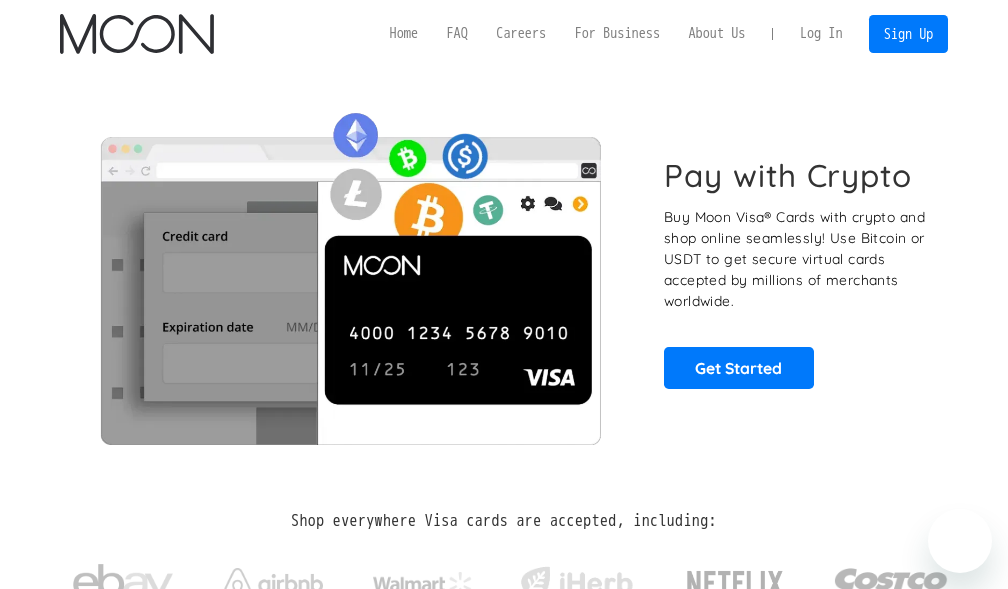 scroll, scrollTop: 0, scrollLeft: 0, axis: both 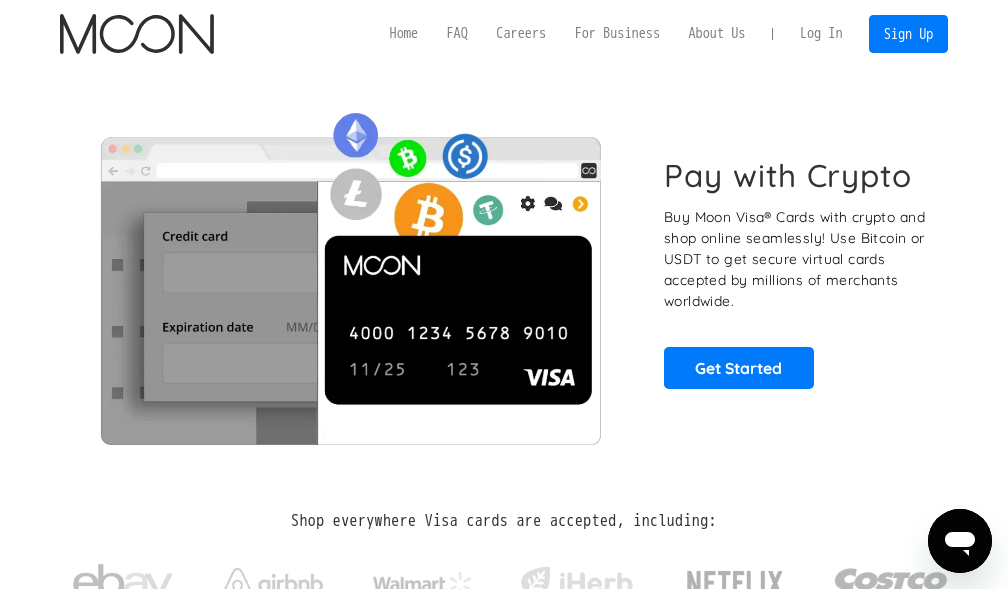click on "Pay with Crypto Buy Moon Visa® Cards with crypto and shop online seamlessly! Use Bitcoin or USDT to get secure virtual cards accepted by millions of merchants worldwide. Get Started" at bounding box center (503, 273) 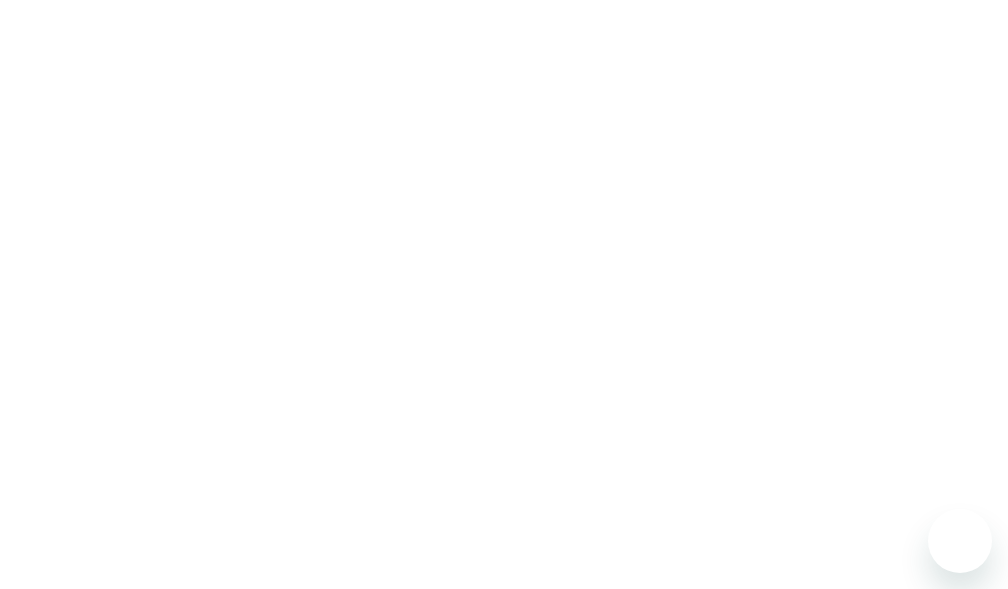 scroll, scrollTop: 0, scrollLeft: 0, axis: both 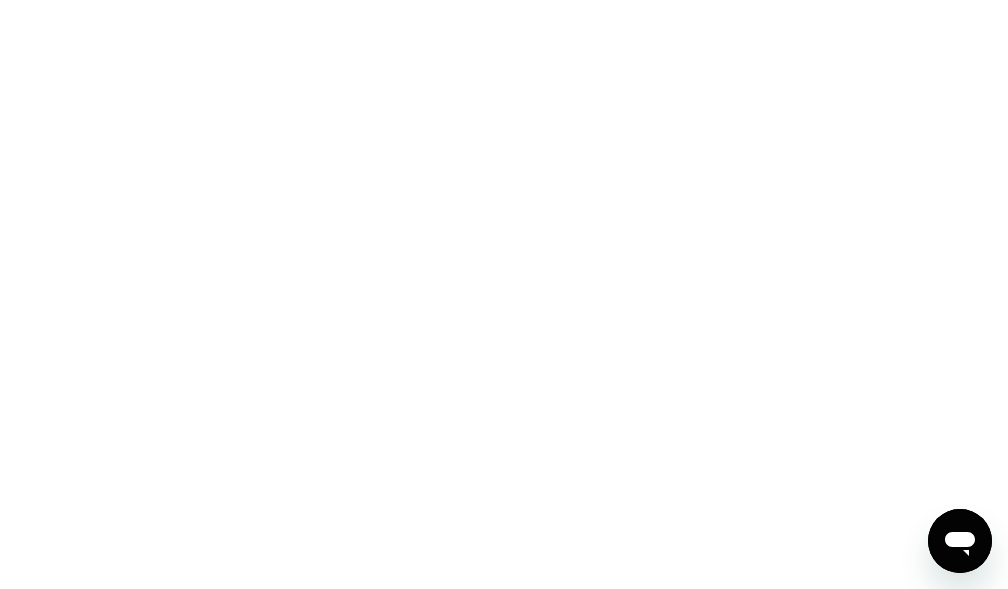 click at bounding box center (504, 294) 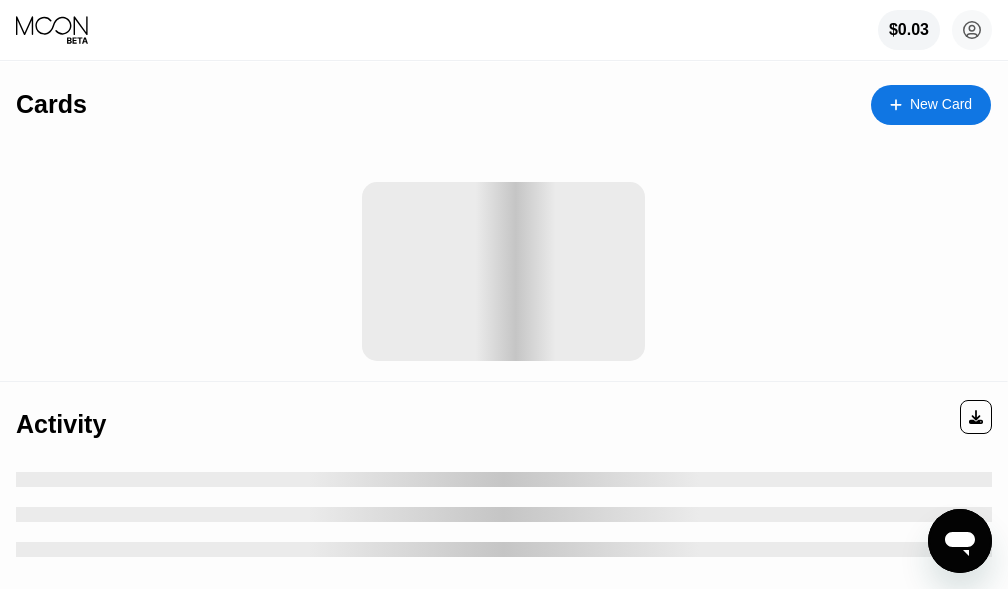 click at bounding box center (503, 271) 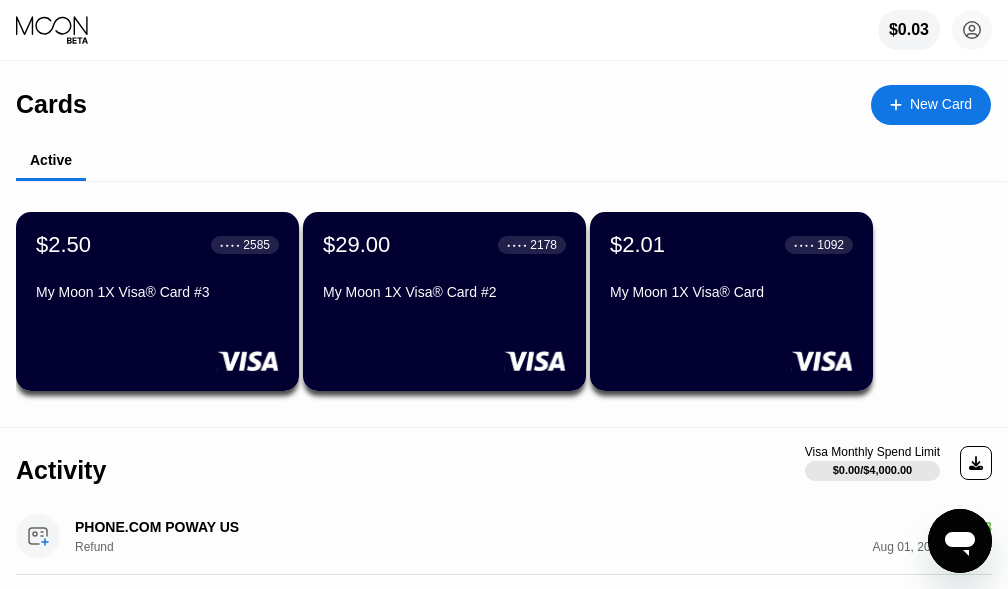 click on "Cards    New Card" at bounding box center [503, 97] 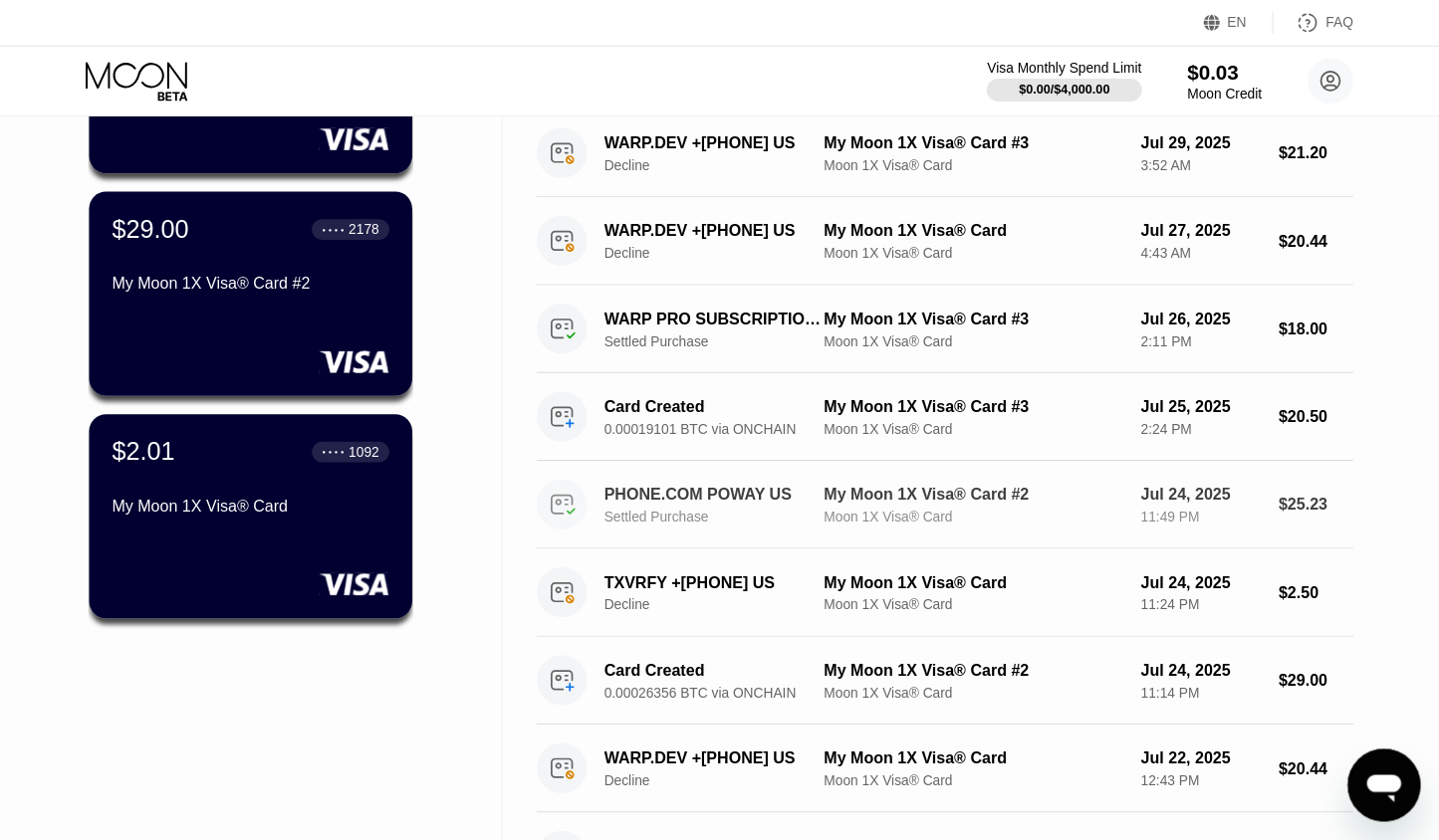 scroll, scrollTop: 0, scrollLeft: 0, axis: both 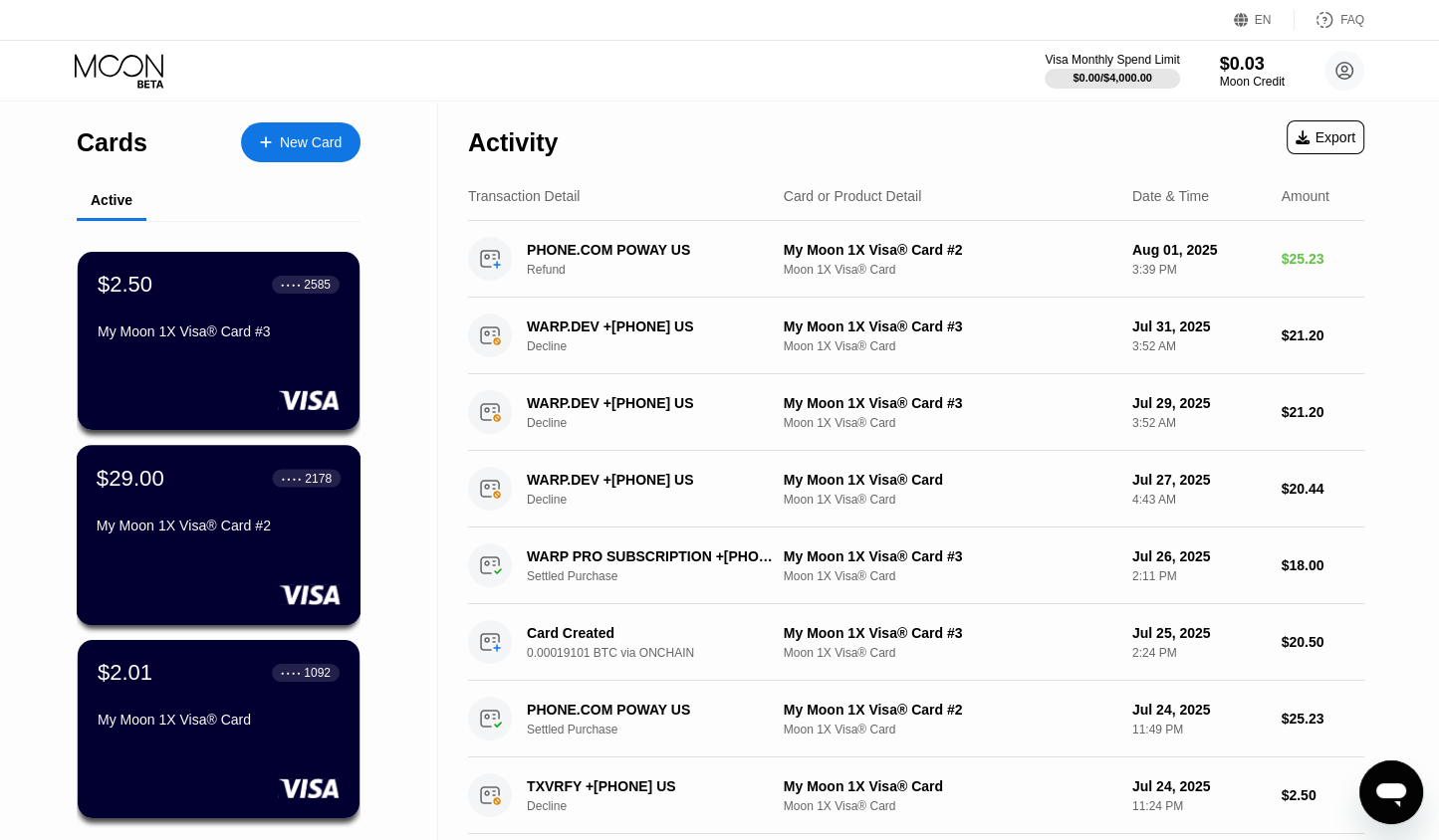 click on "My Moon 1X Visa® Card #2" at bounding box center (218, 525) 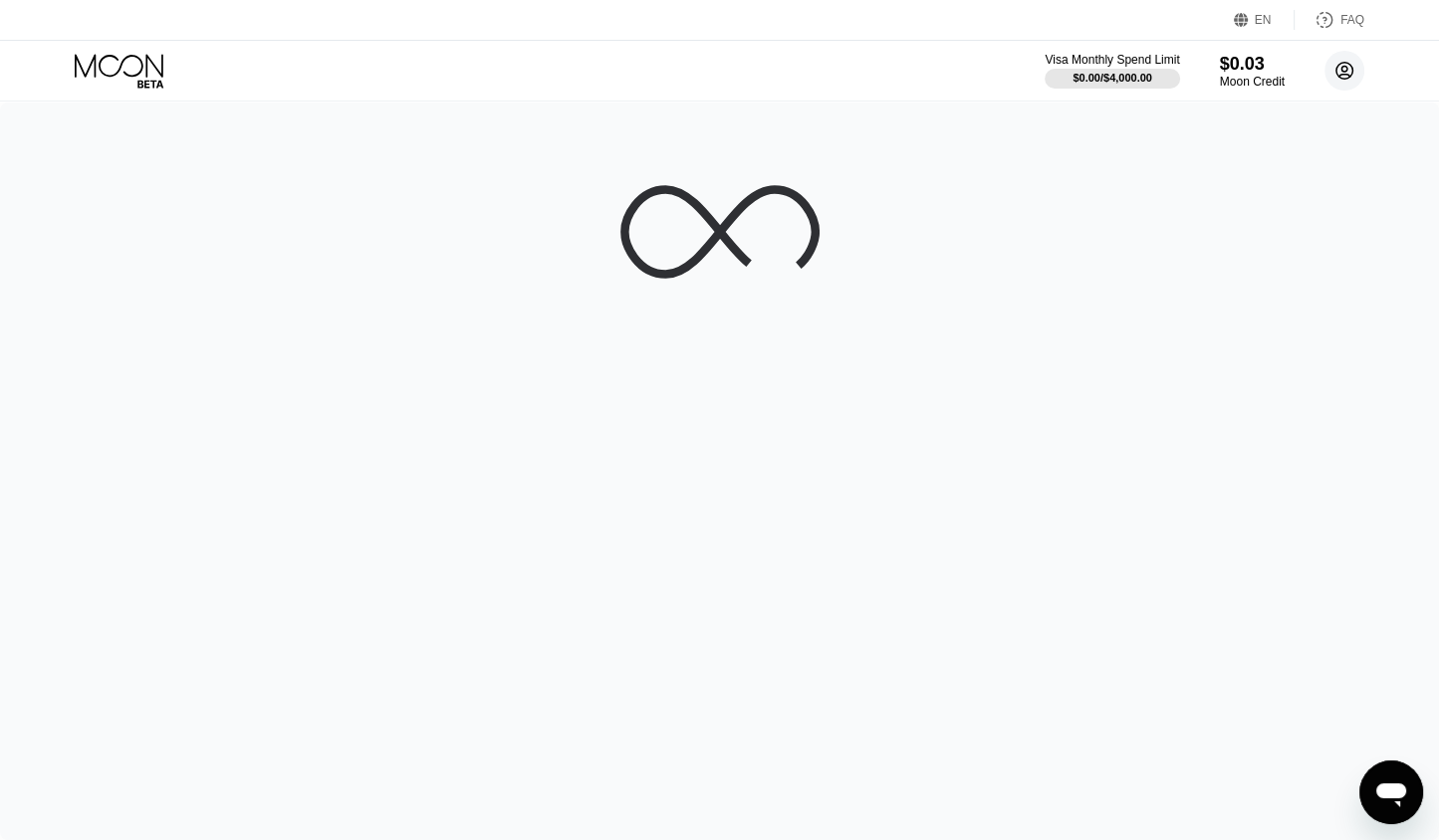 click 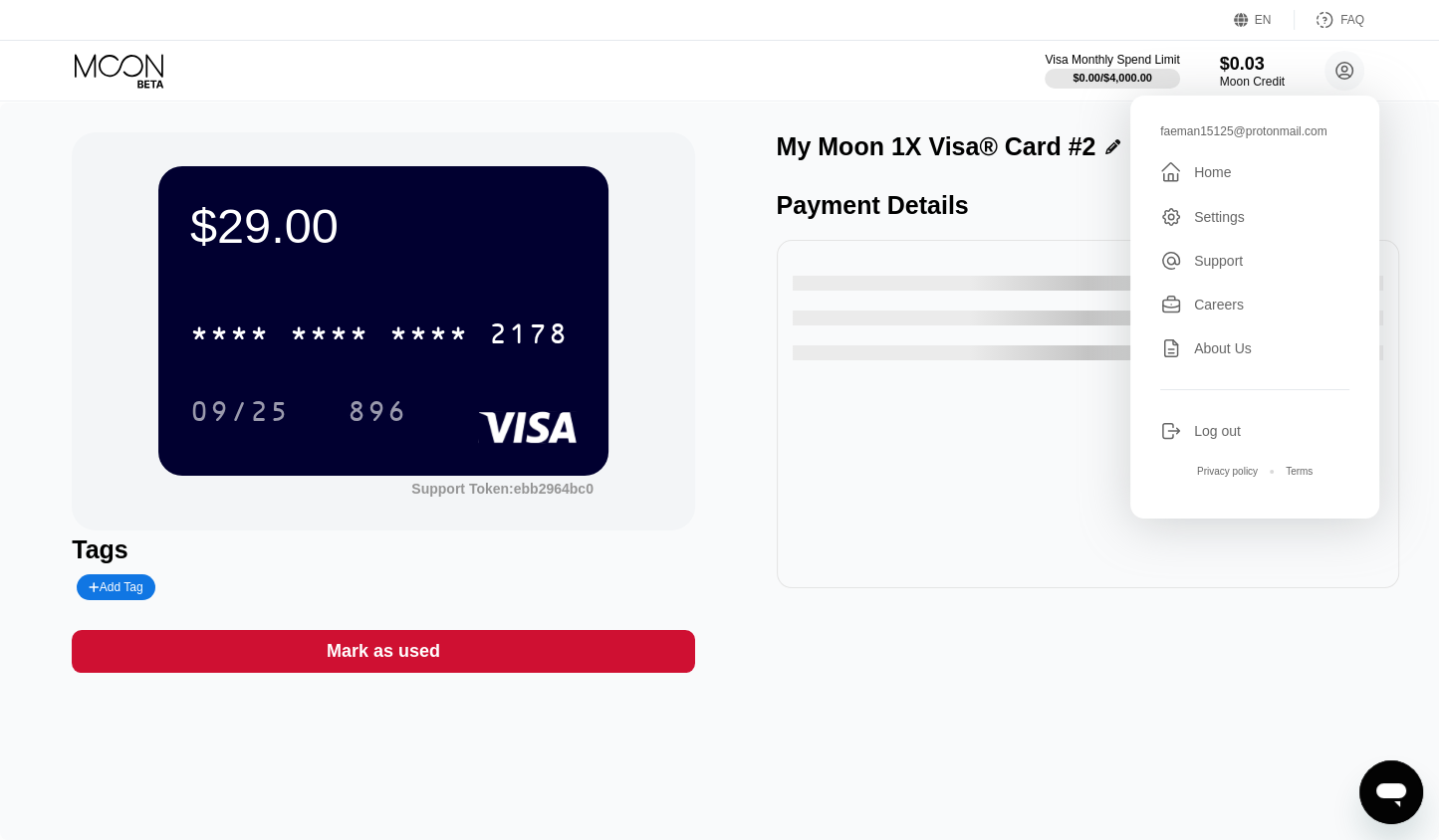 click on "$29.00 * * * * * * * * * * * * 2178 09/25 896 Support Token: ebb2964bc0 Tags Add Tag Mark as used My Moon 1X Visa® Card #2 Payment Details" at bounding box center [719, 471] 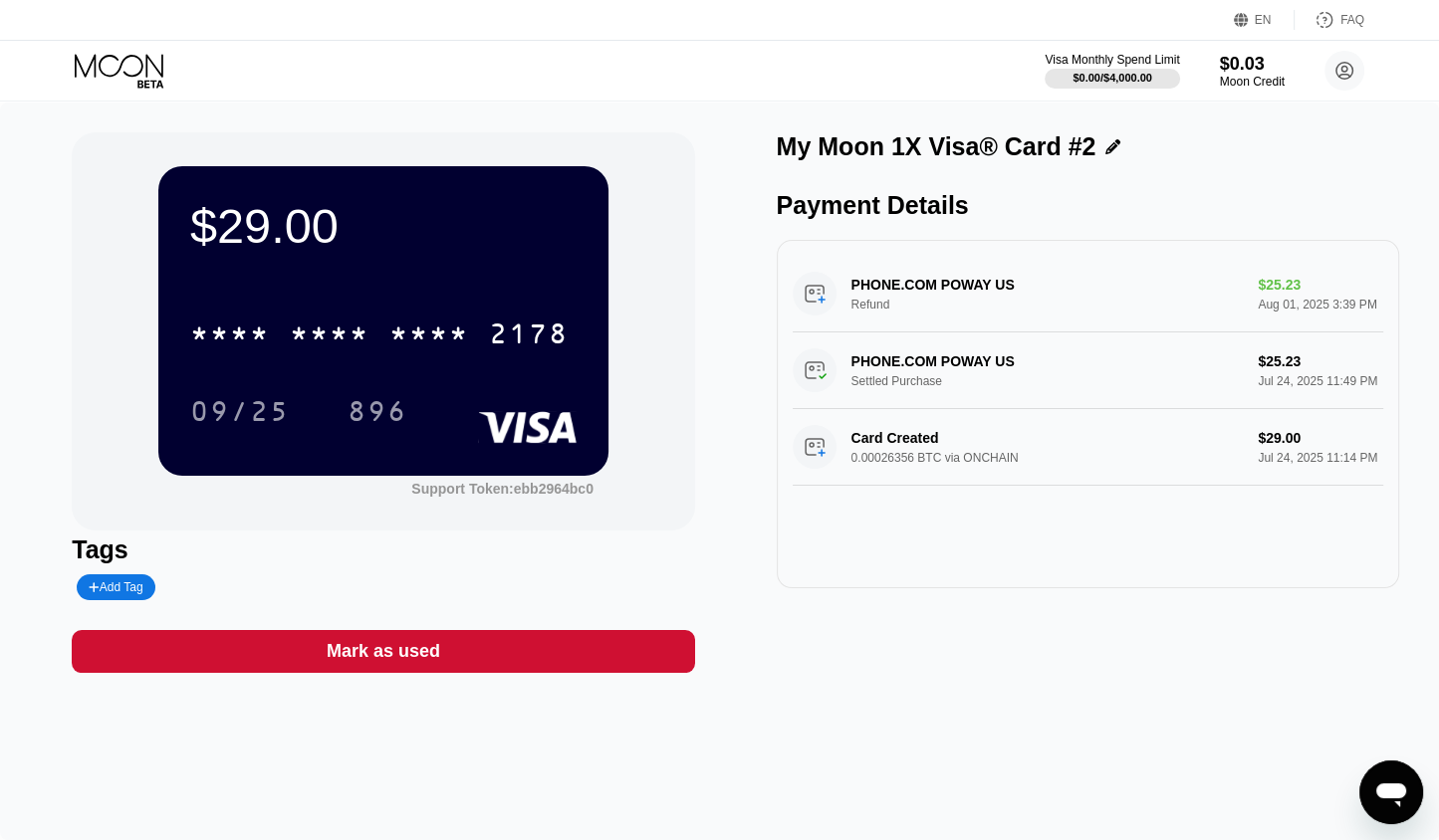 drag, startPoint x: 771, startPoint y: 260, endPoint x: 1384, endPoint y: 468, distance: 647.3276 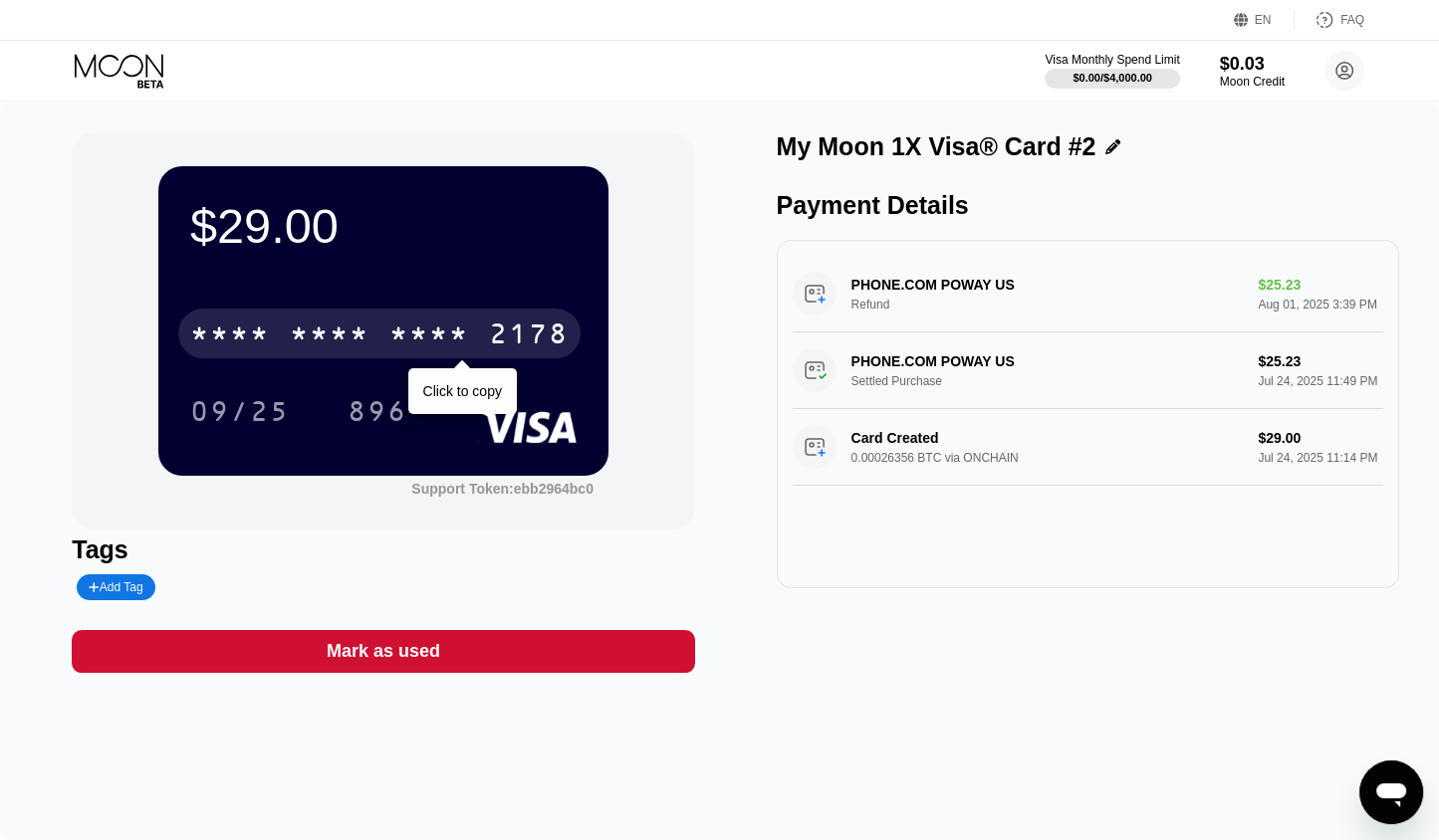 click on "* * * *" at bounding box center [429, 336] 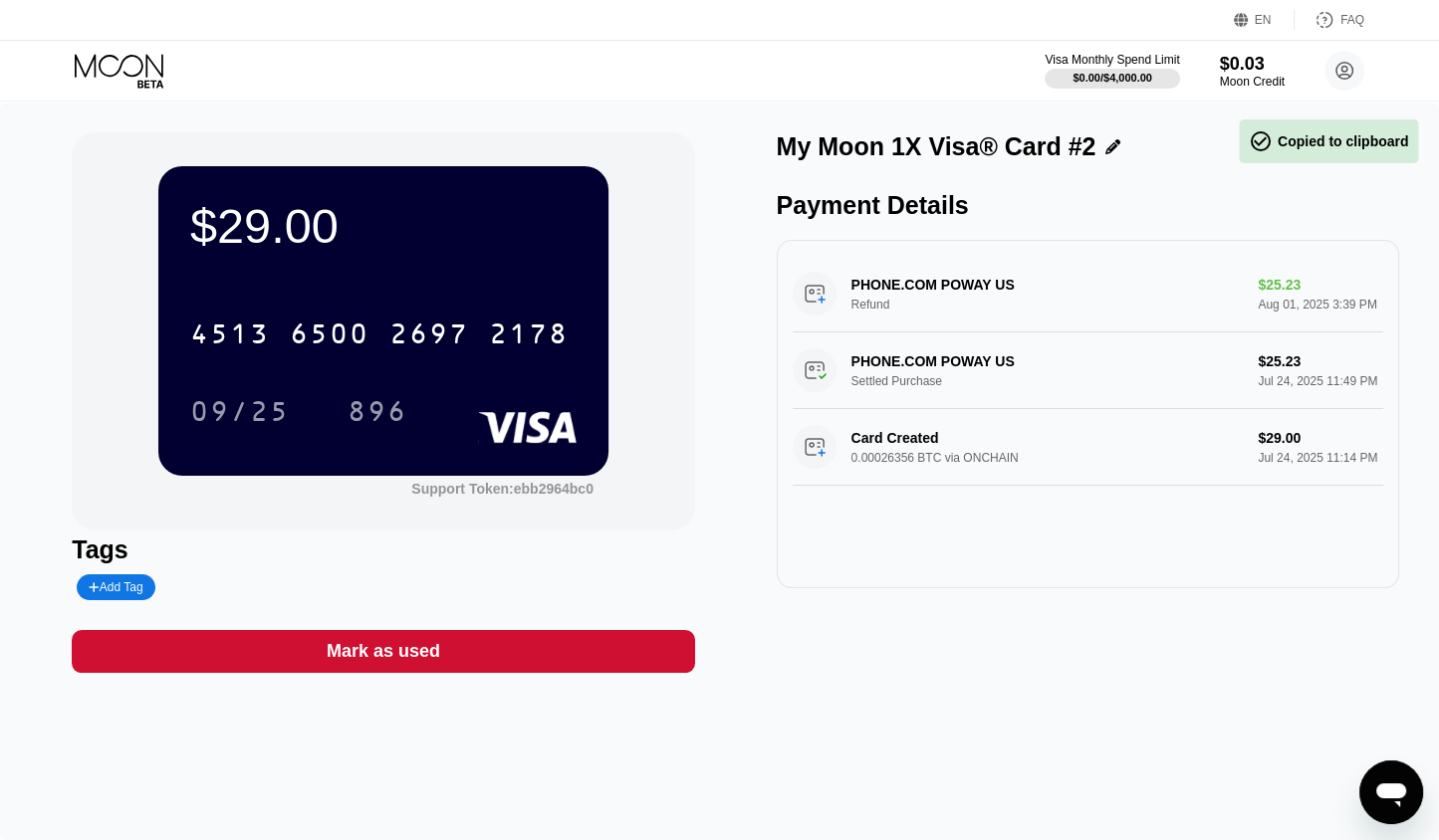 click on "$29.00 * * * * * * * * * * * * 2178 09/25 896 Support Token: ebb2964bc0 Tags Add Tag Mark as used My Moon 1X Visa® Card #2 Payment Details PHONE.COM POWAY US Refund $25.23 Aug 01, 2025 3:39 PM PHONE.COM +[PHONE] US Settled Purchase $25.23 Jul 24, 2025 11:49 PM Card Created 0.00026356 BTC via ONCHAIN $29.00 Jul 24, 2025 11:14 PM" at bounding box center [719, 471] 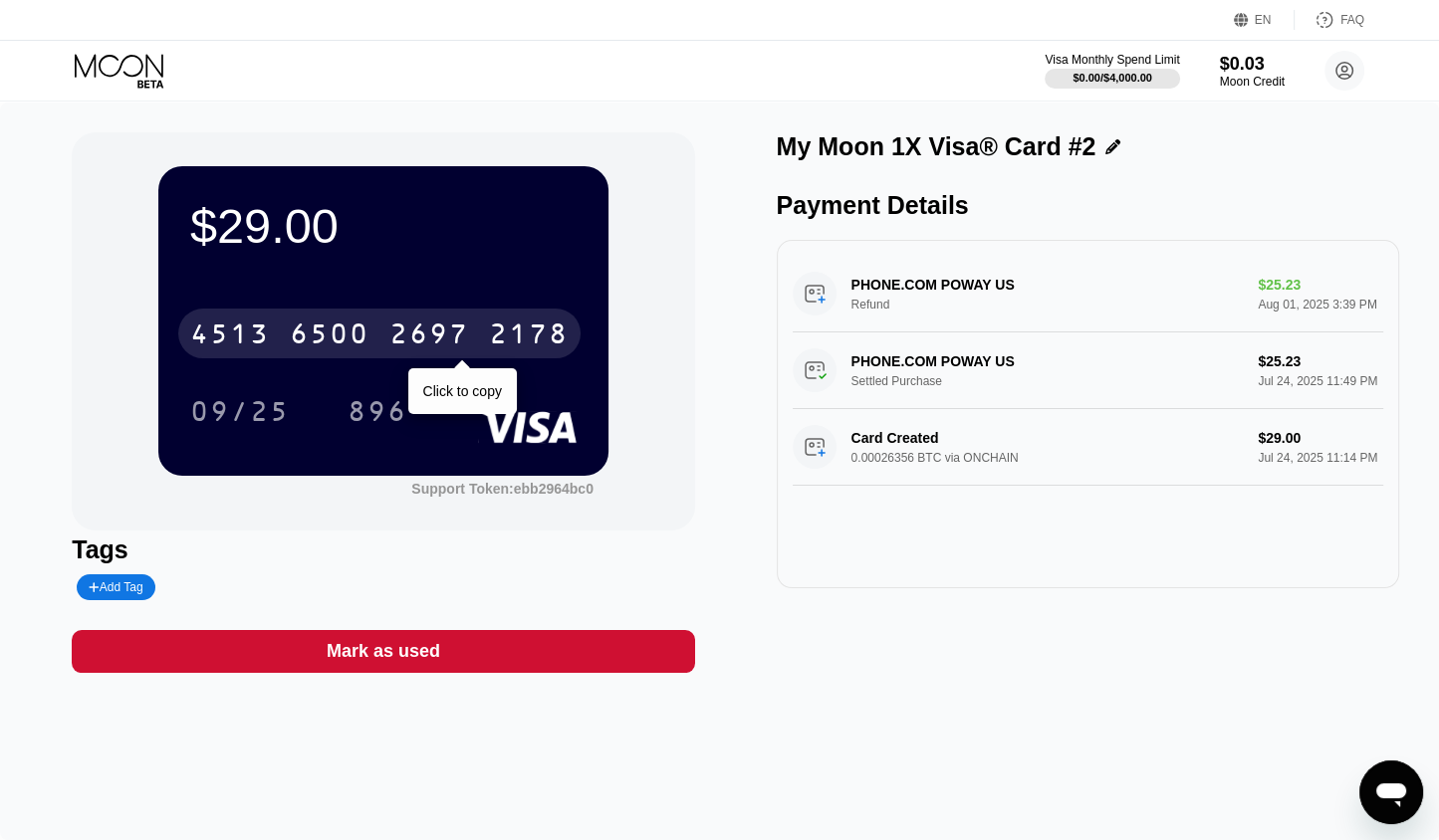 click on "4513 6500 2697 2178" at bounding box center [379, 333] 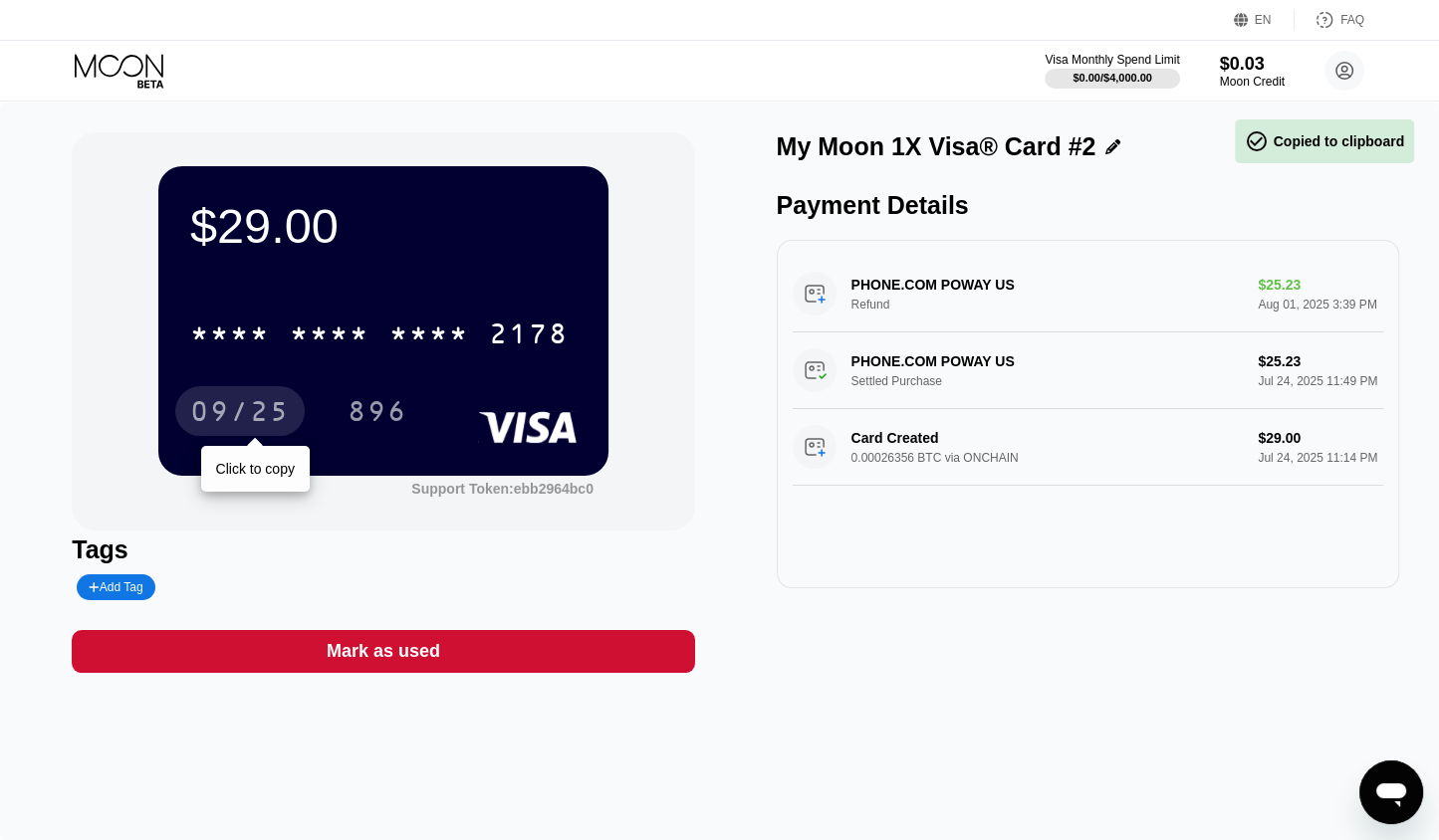 click on "09/25" at bounding box center (240, 414) 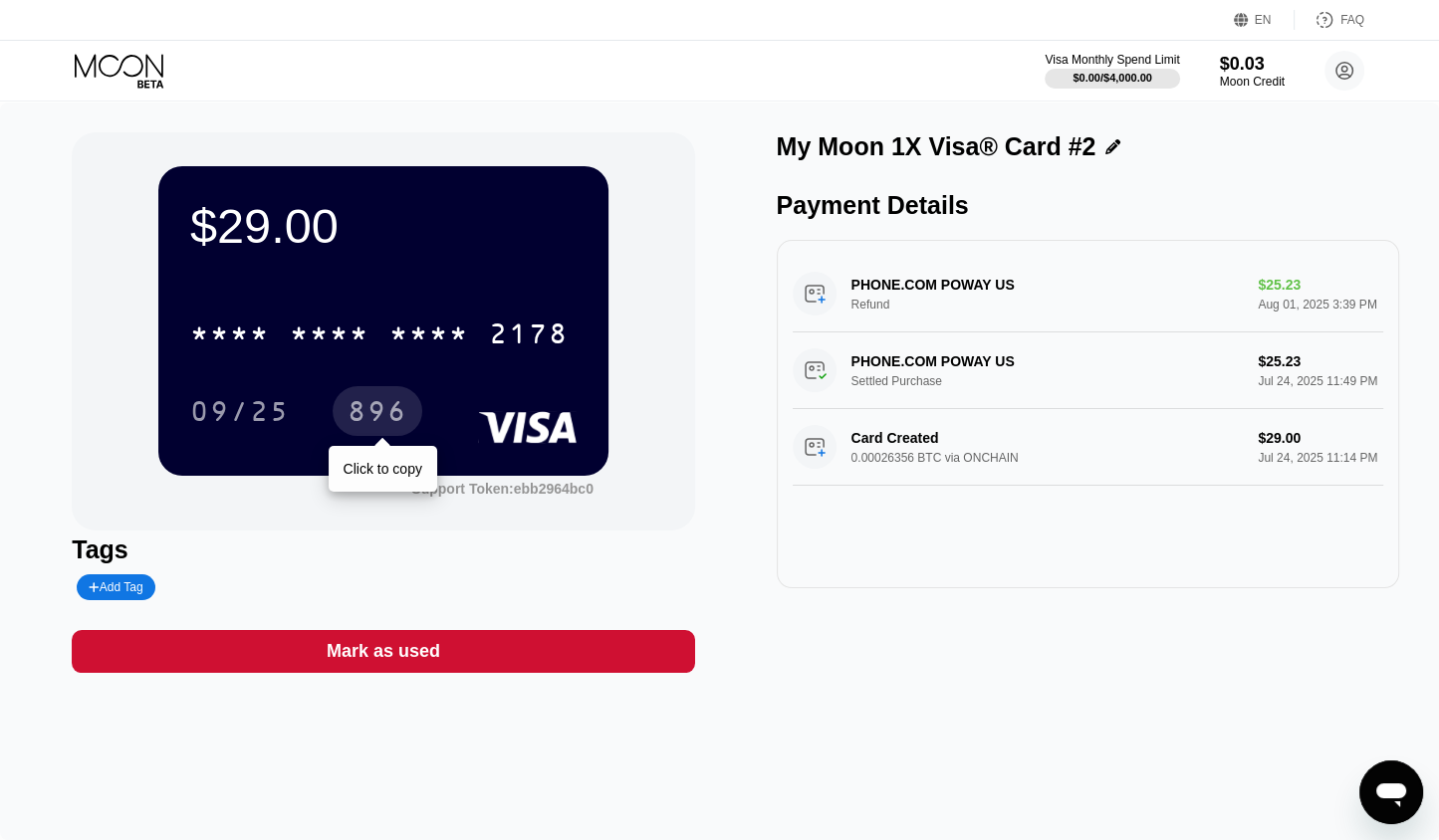 click on "896" at bounding box center [377, 414] 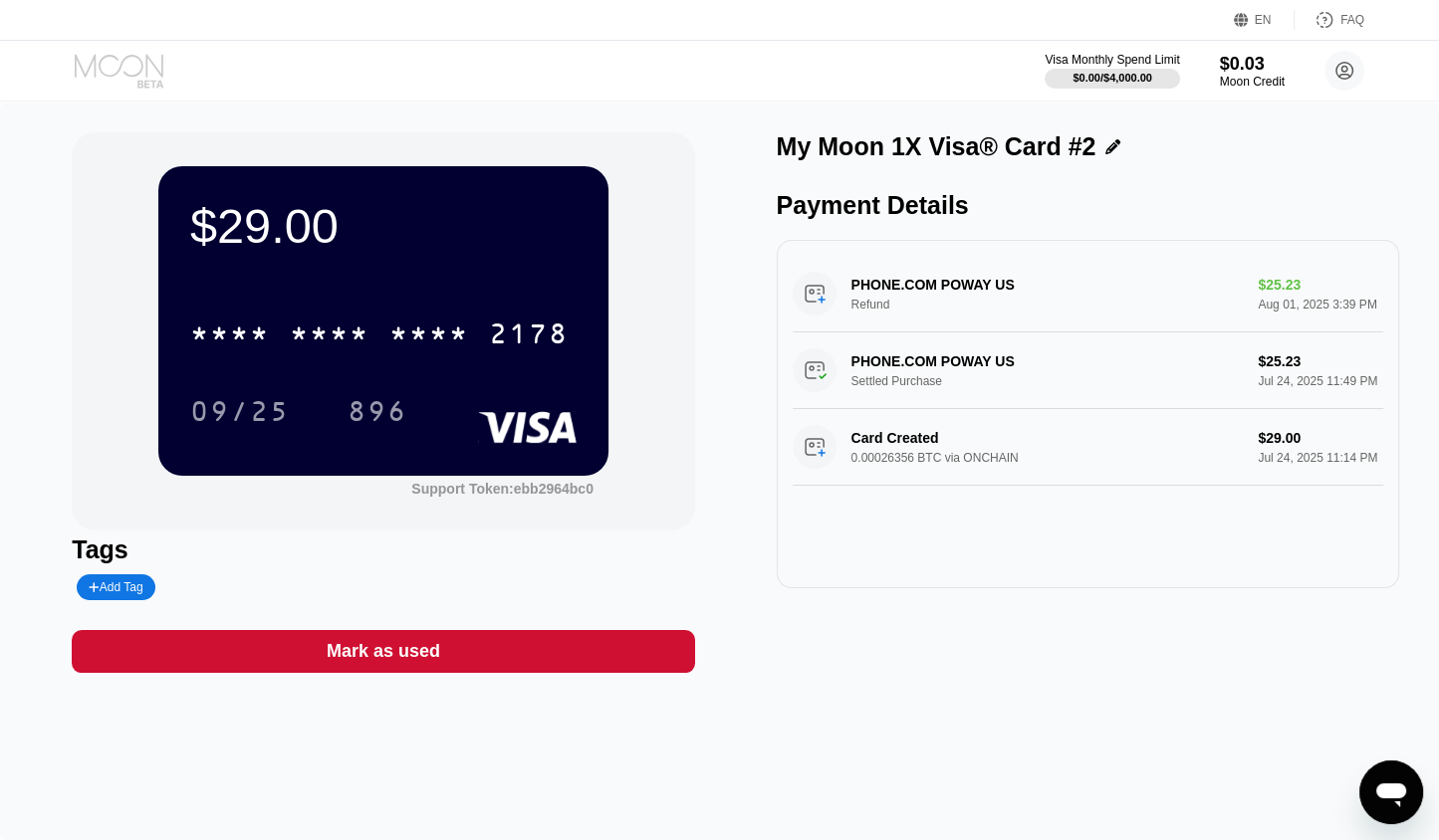 click 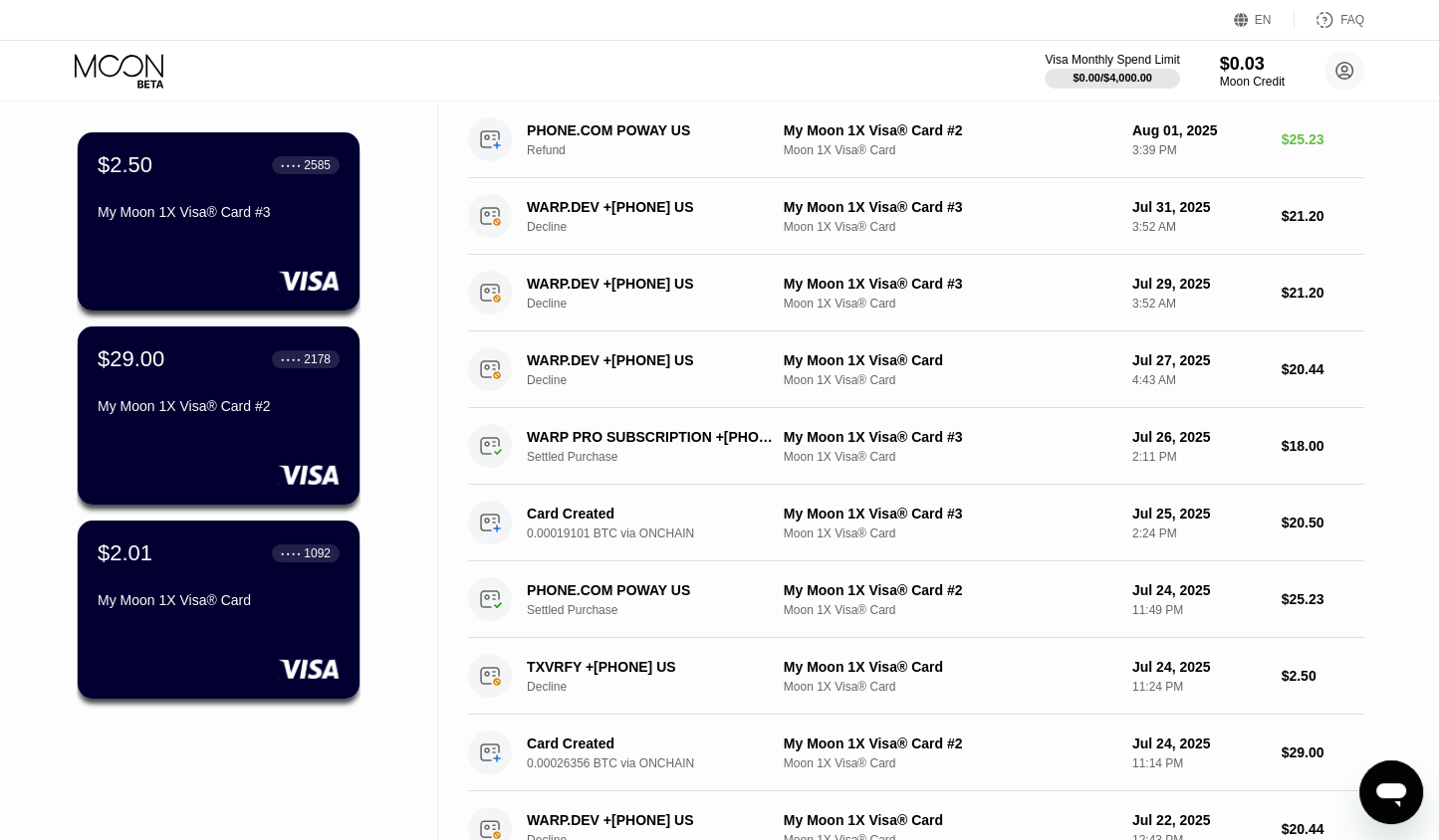 scroll, scrollTop: 0, scrollLeft: 0, axis: both 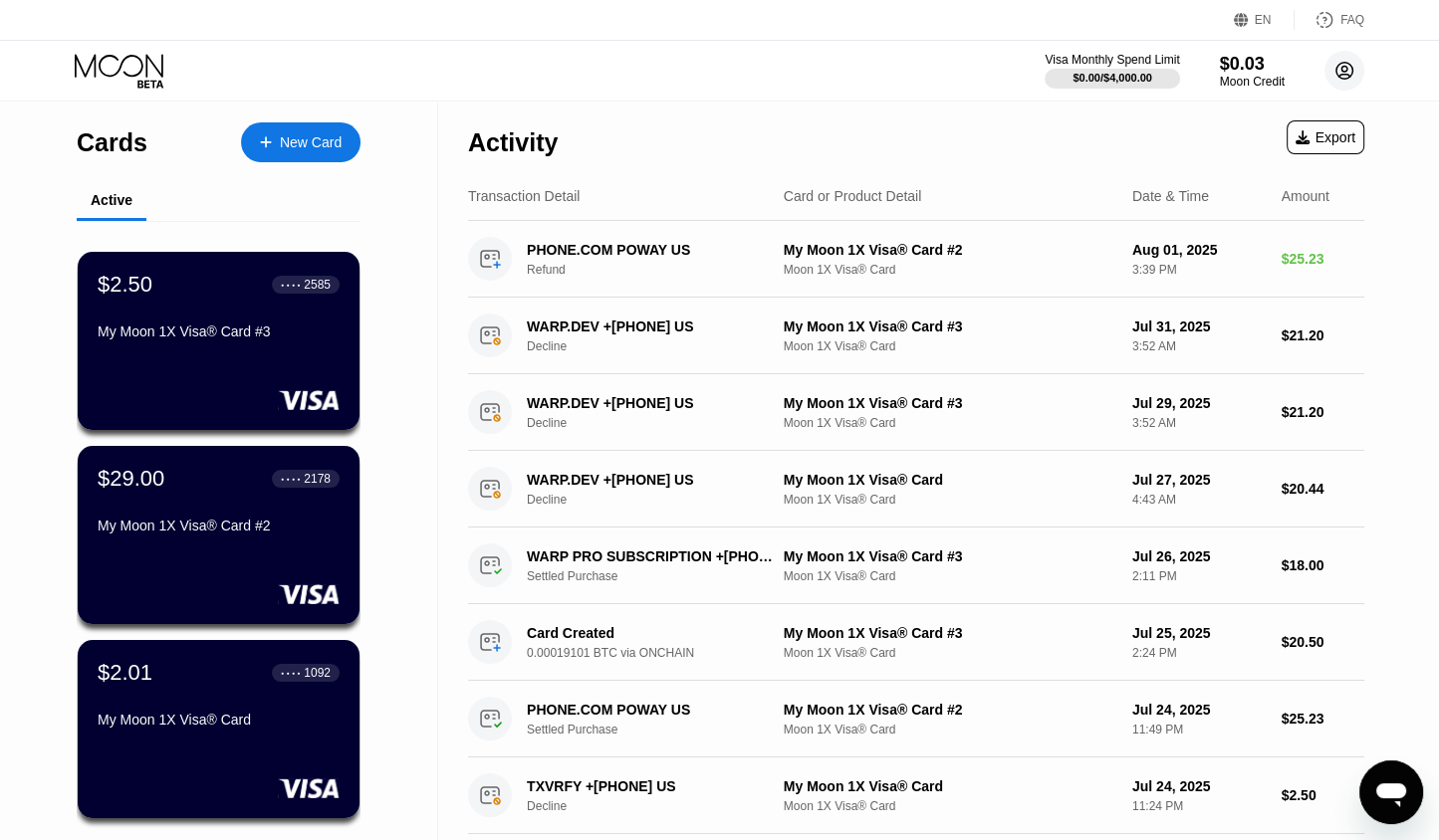 click 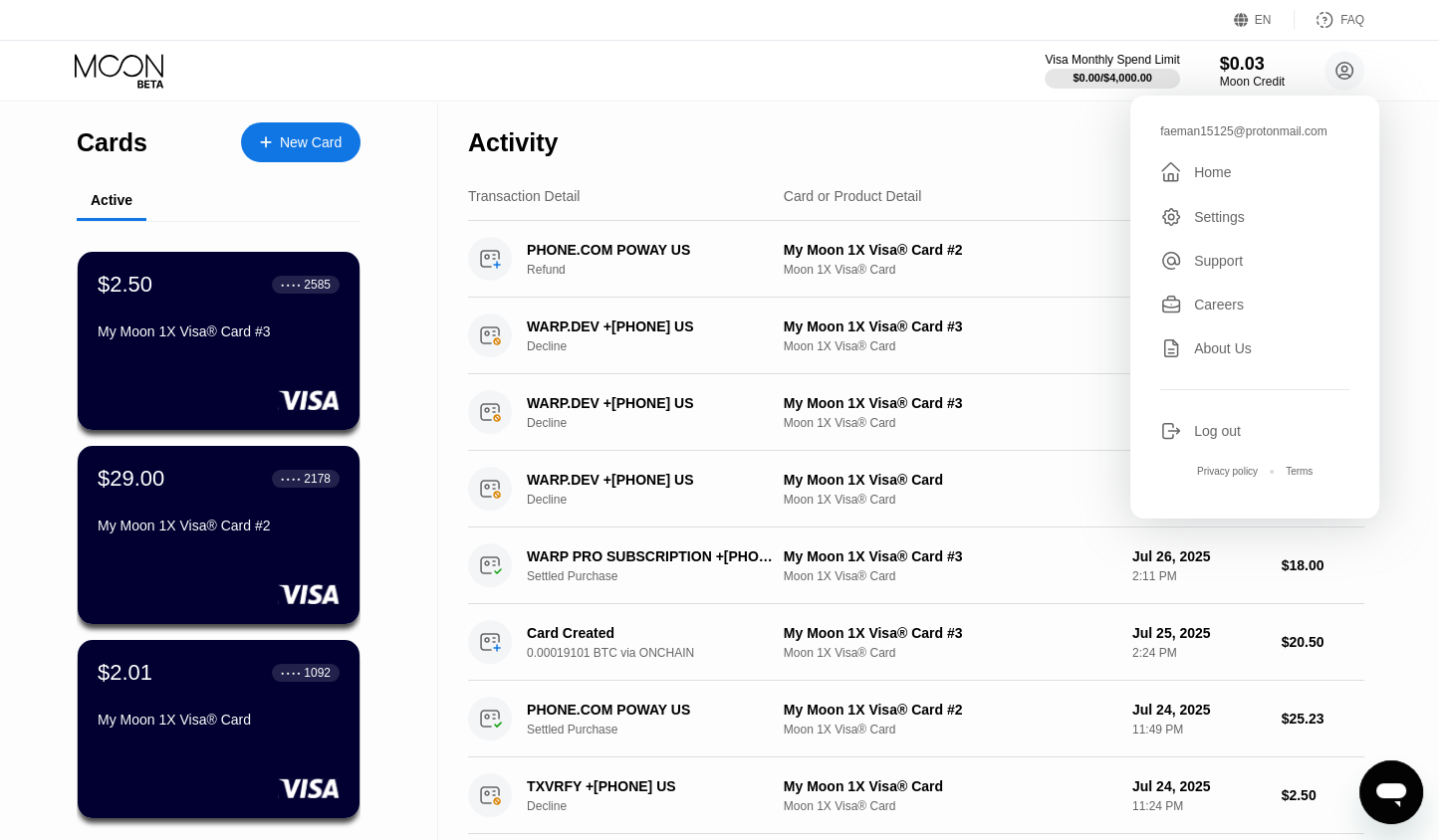 click on "Log out" at bounding box center [1255, 431] 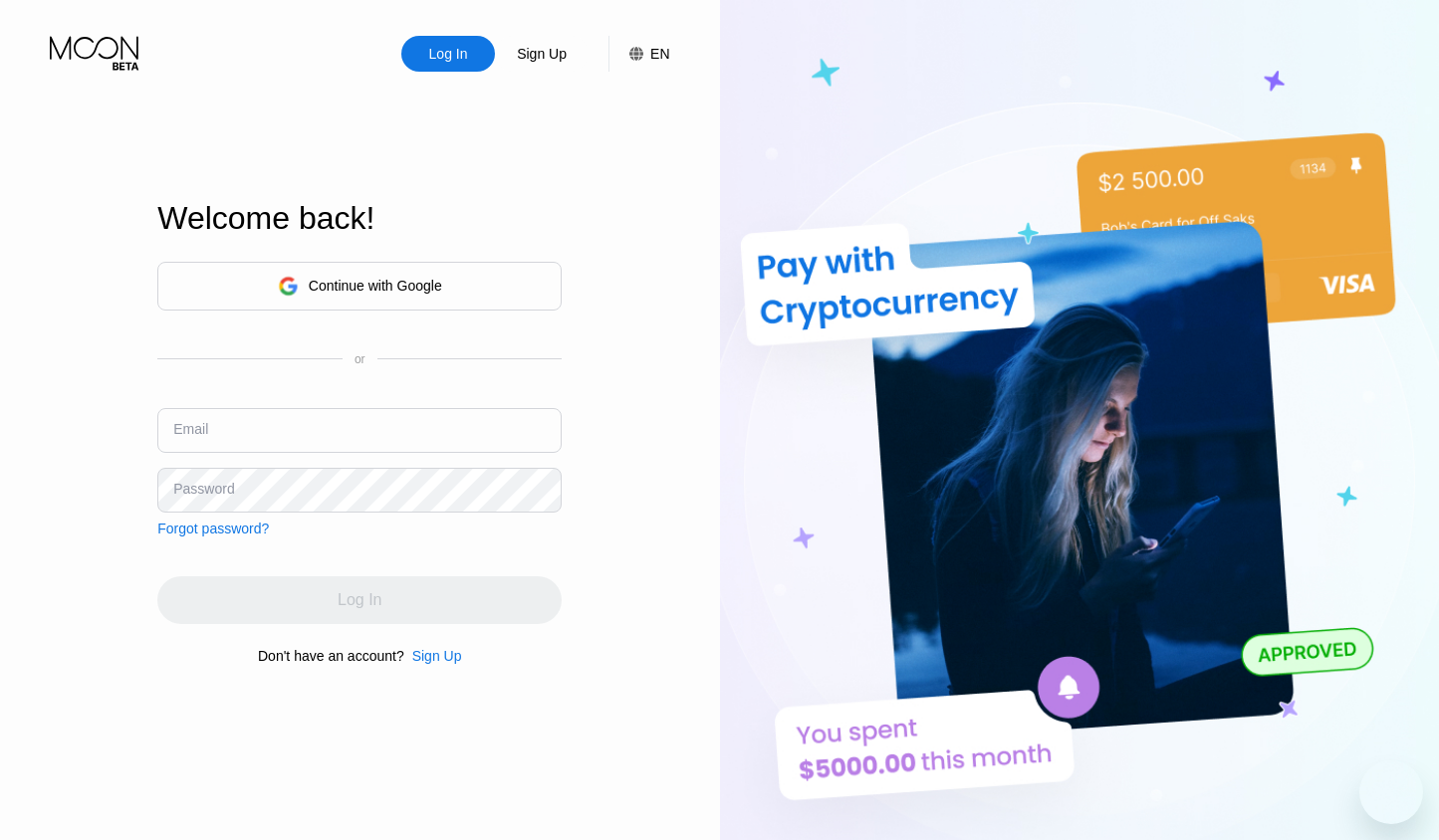 scroll, scrollTop: 0, scrollLeft: 0, axis: both 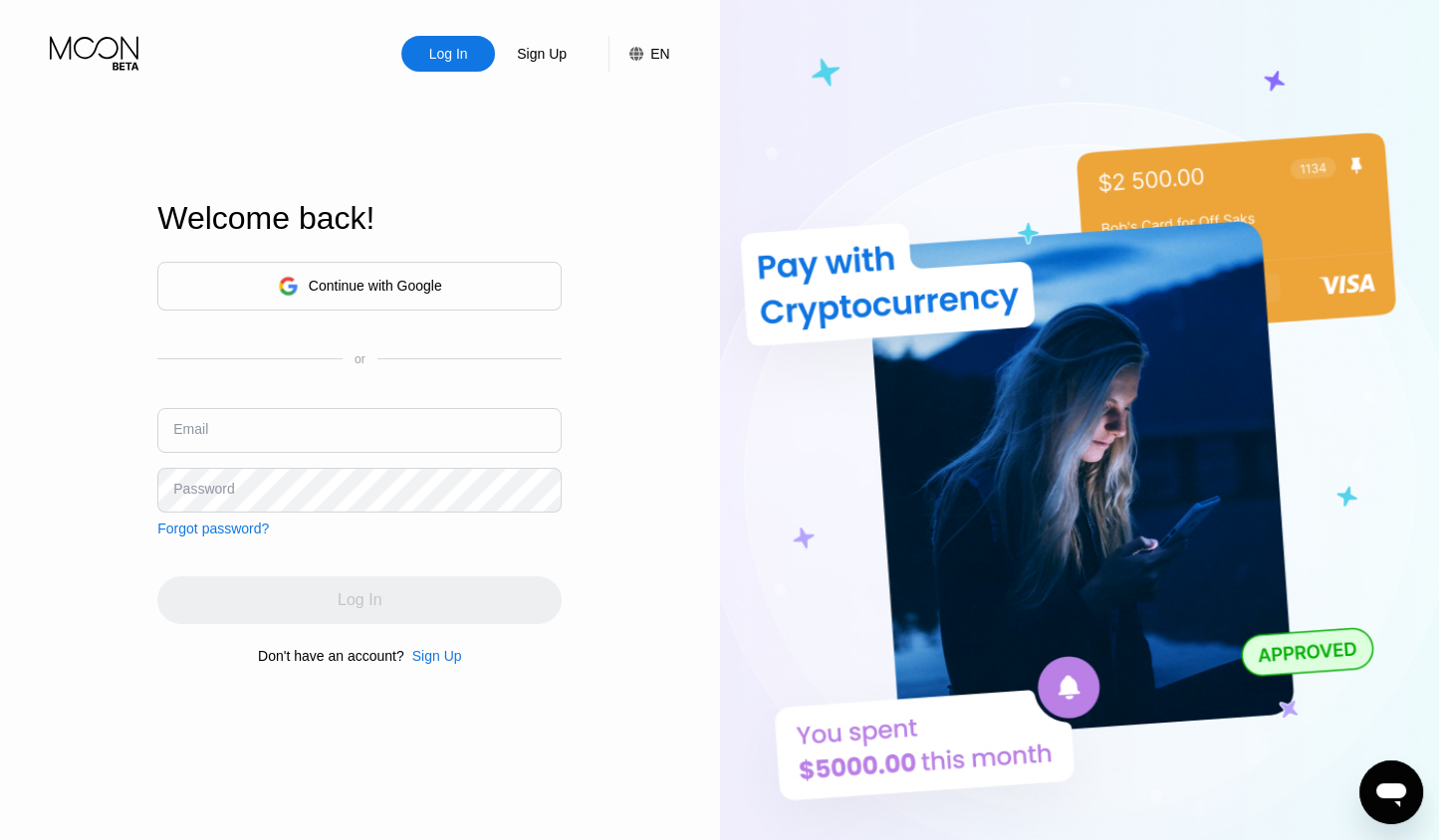click at bounding box center (360, 430) 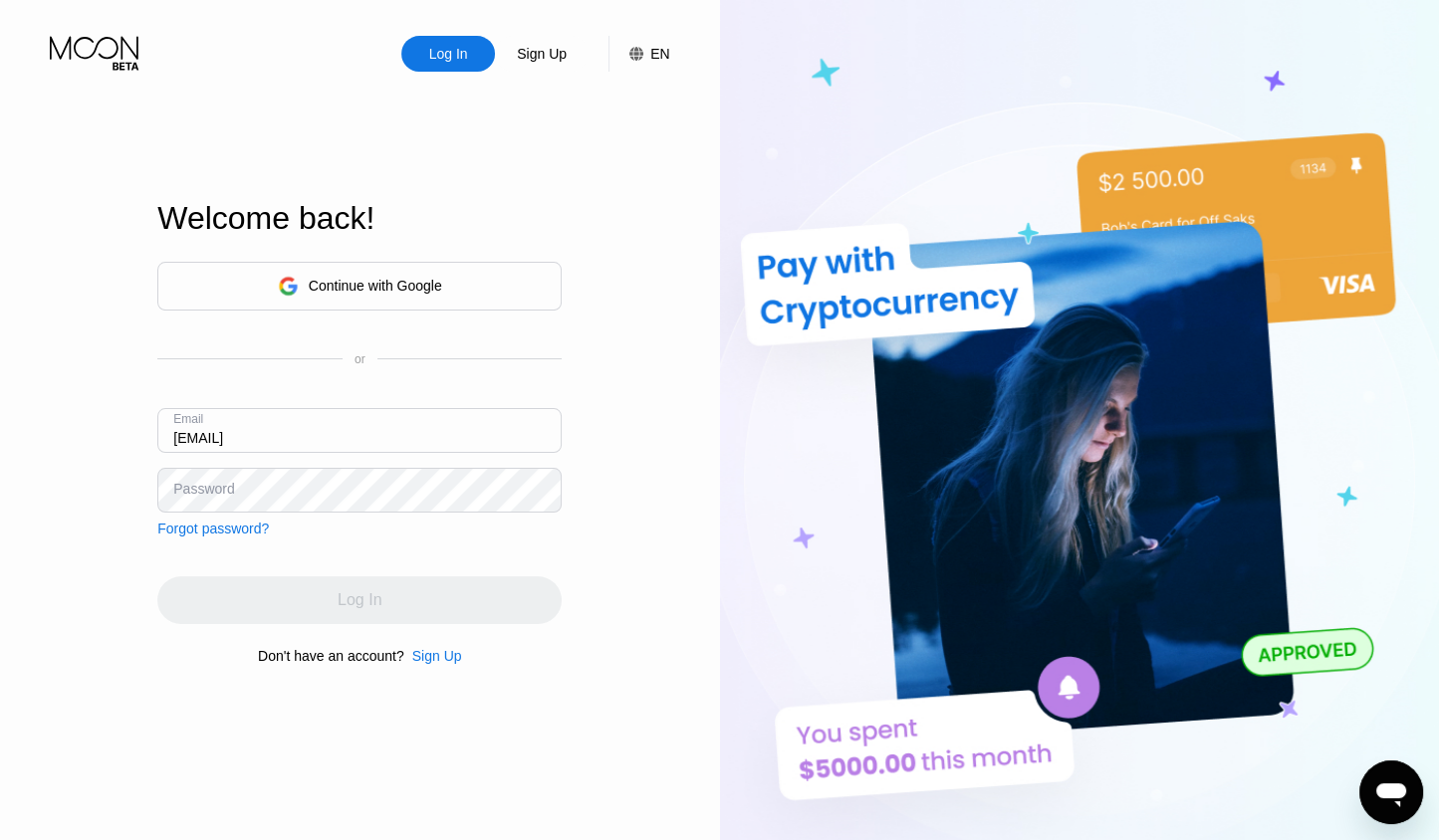 type on "whitpealchaphill125@myrecovery.casa" 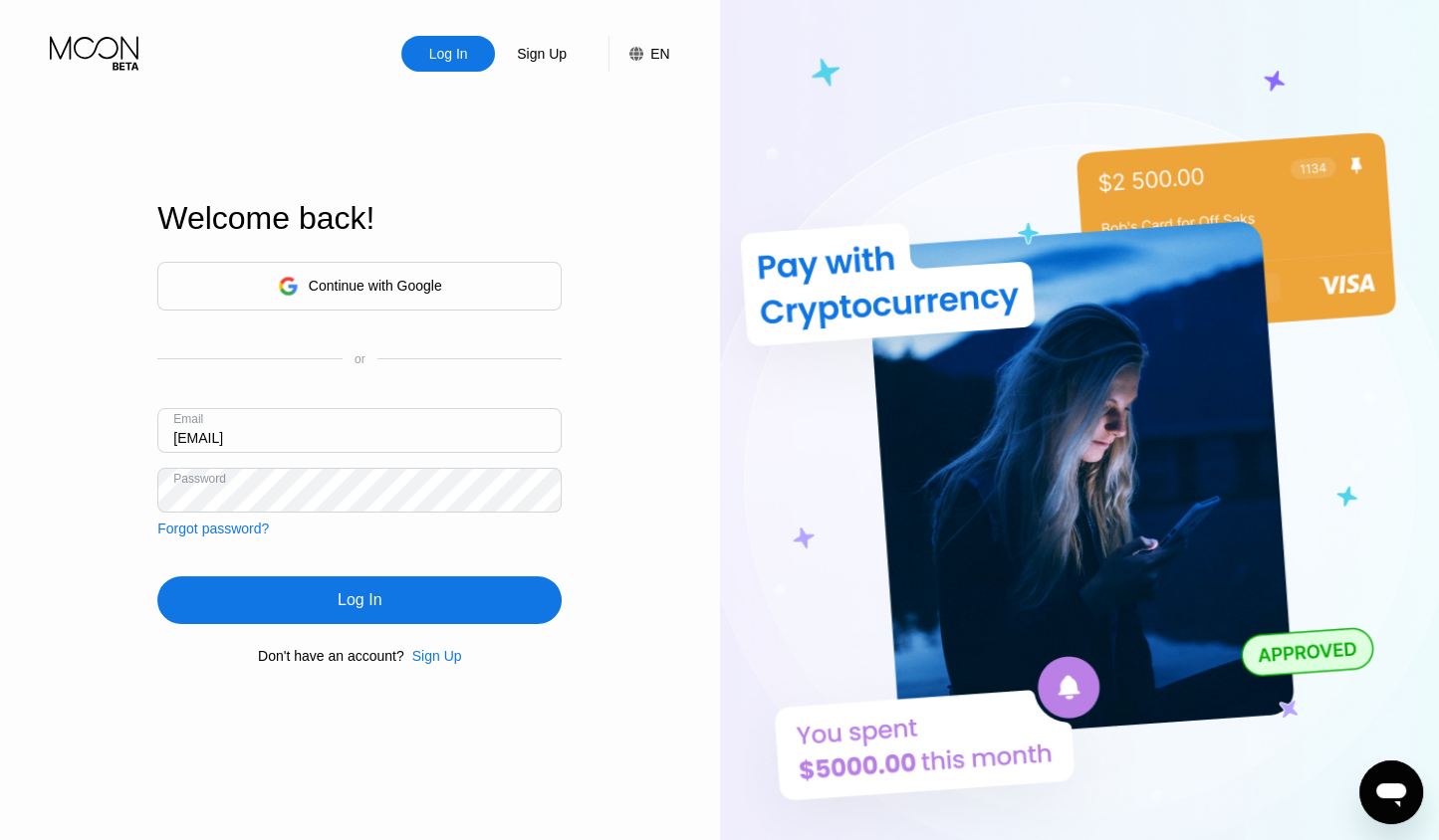 click on "Log In" at bounding box center [360, 600] 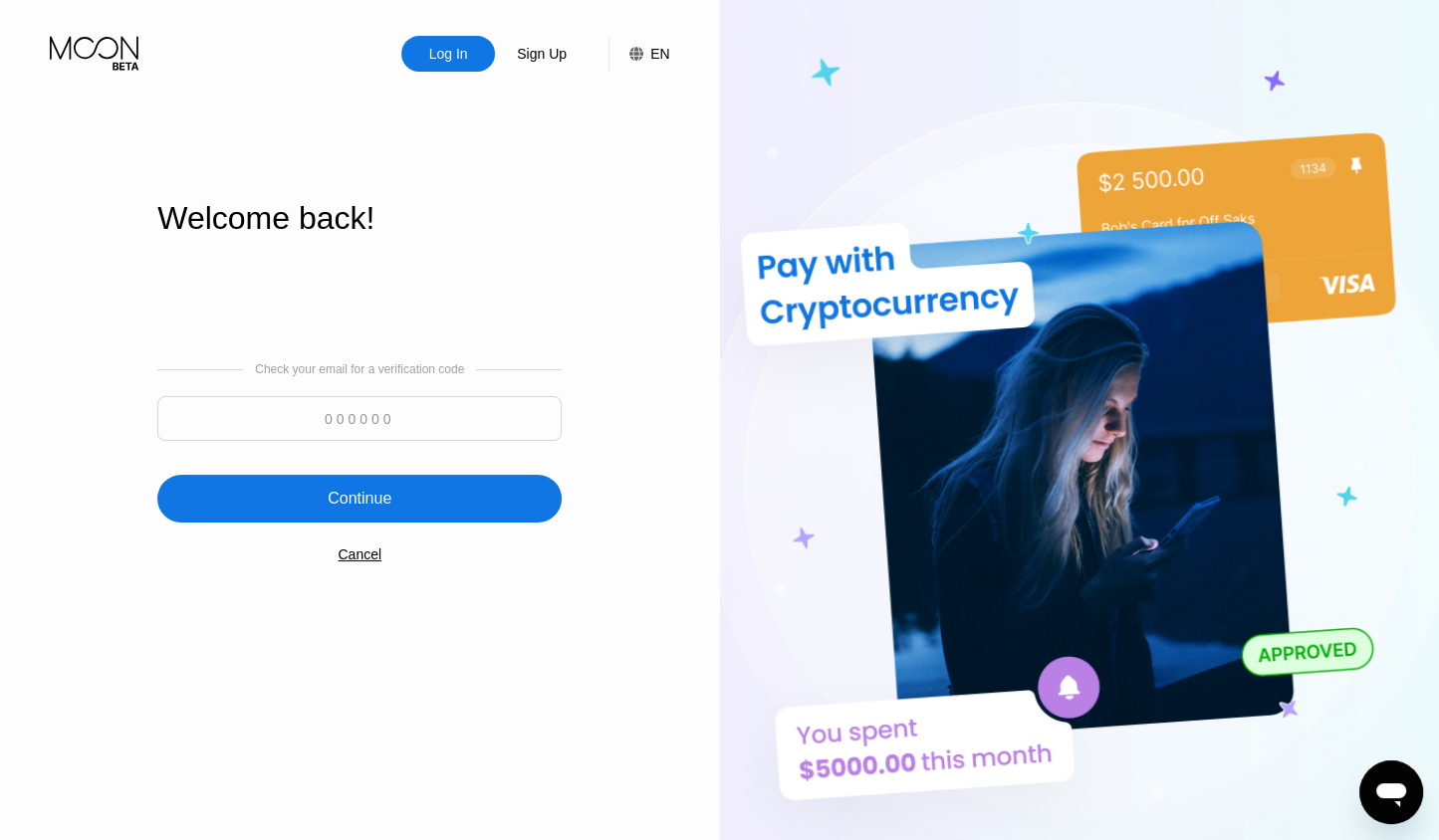 click on "Check your email for a verification code" at bounding box center (360, 406) 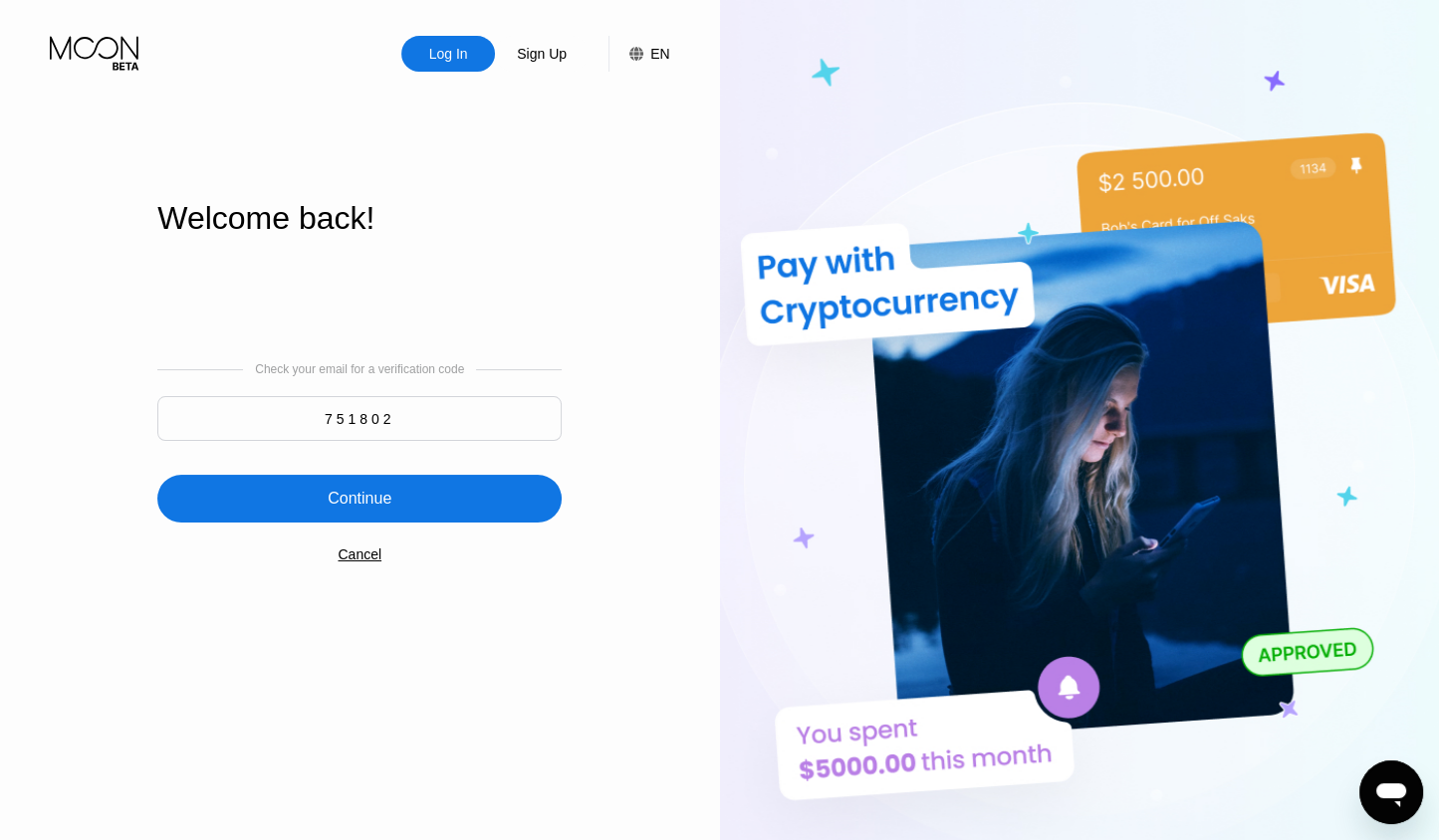 type on "751802" 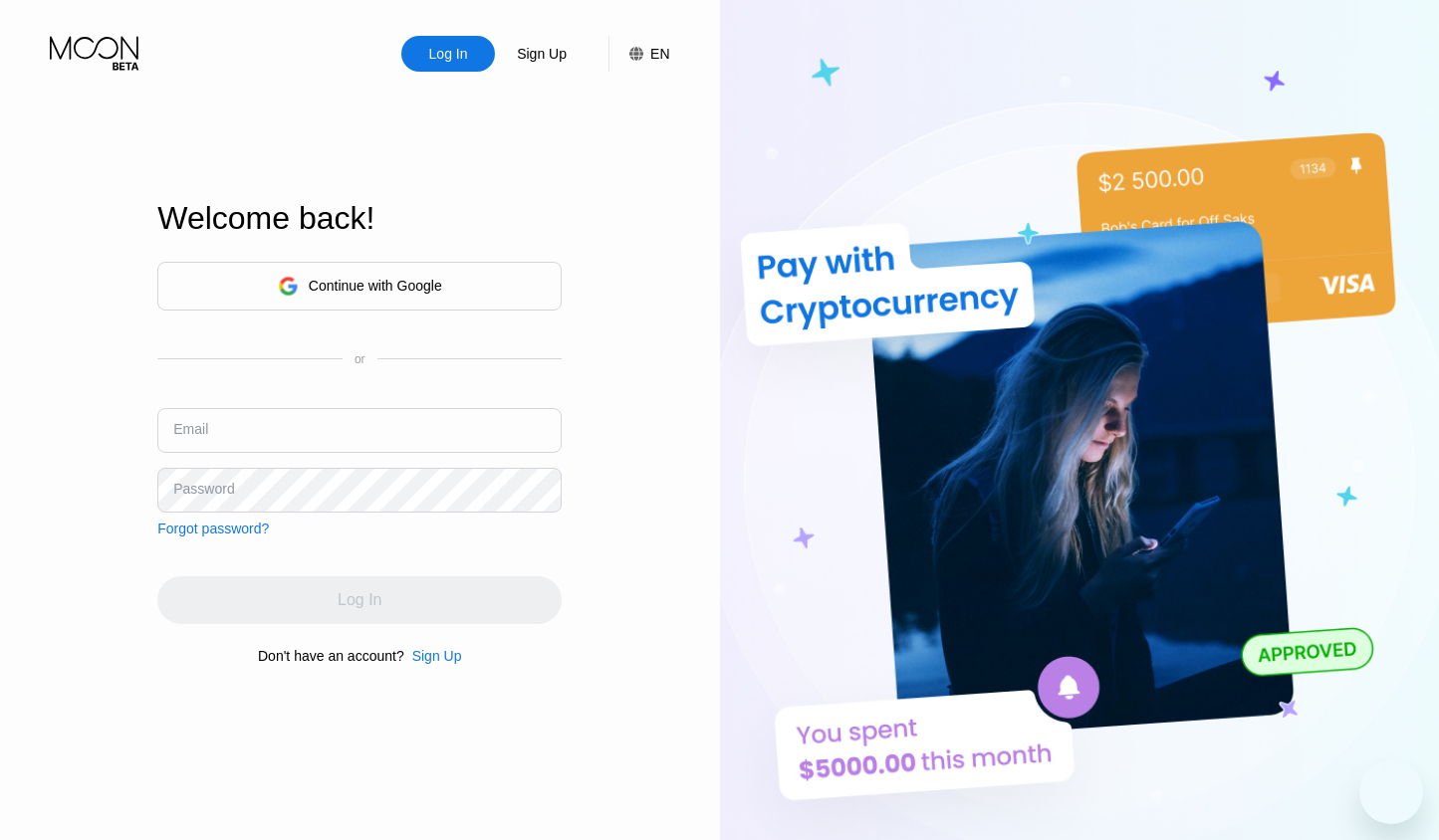 scroll, scrollTop: 0, scrollLeft: 0, axis: both 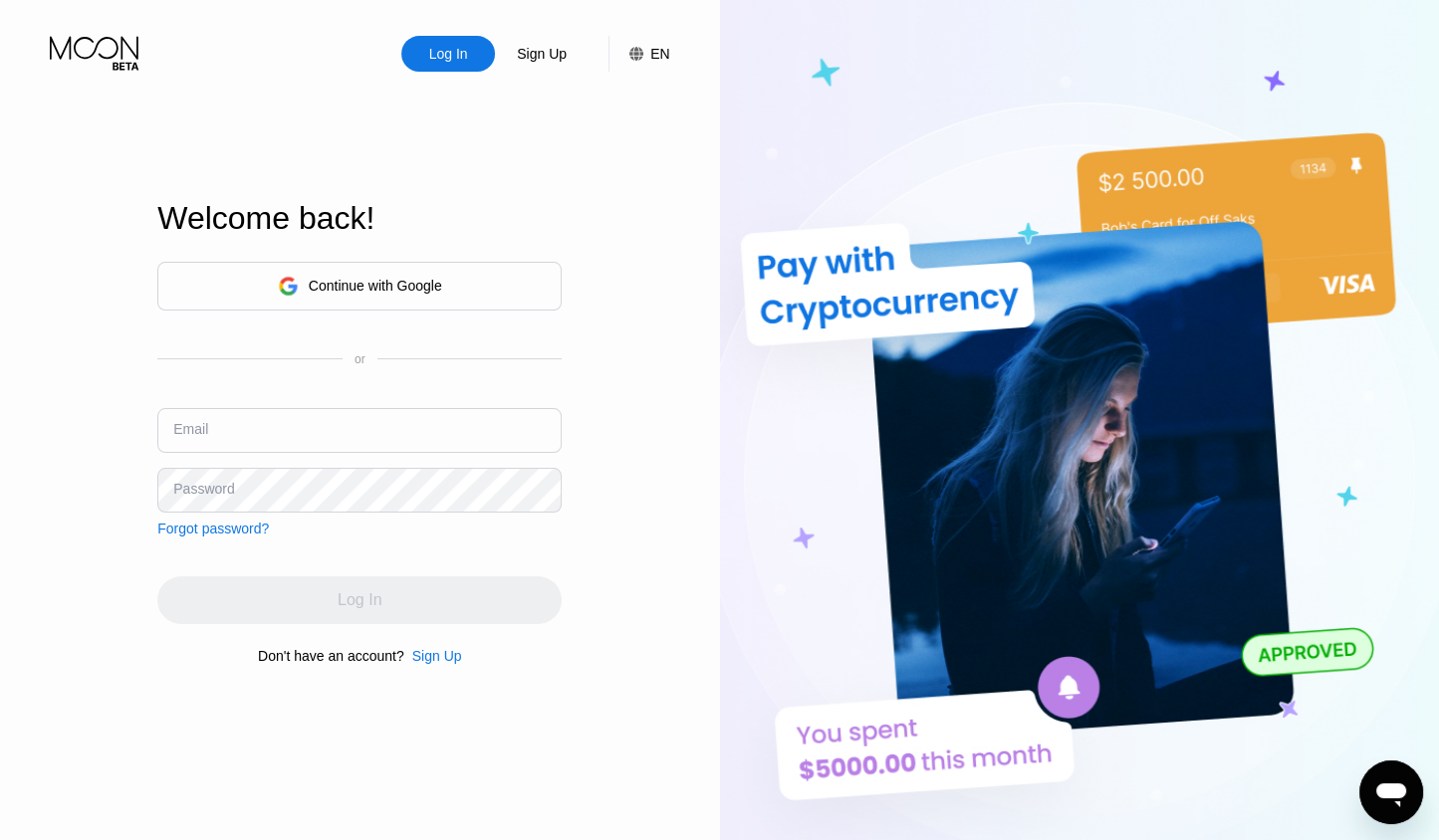 drag, startPoint x: 445, startPoint y: 415, endPoint x: 455, endPoint y: 414, distance: 10.049876 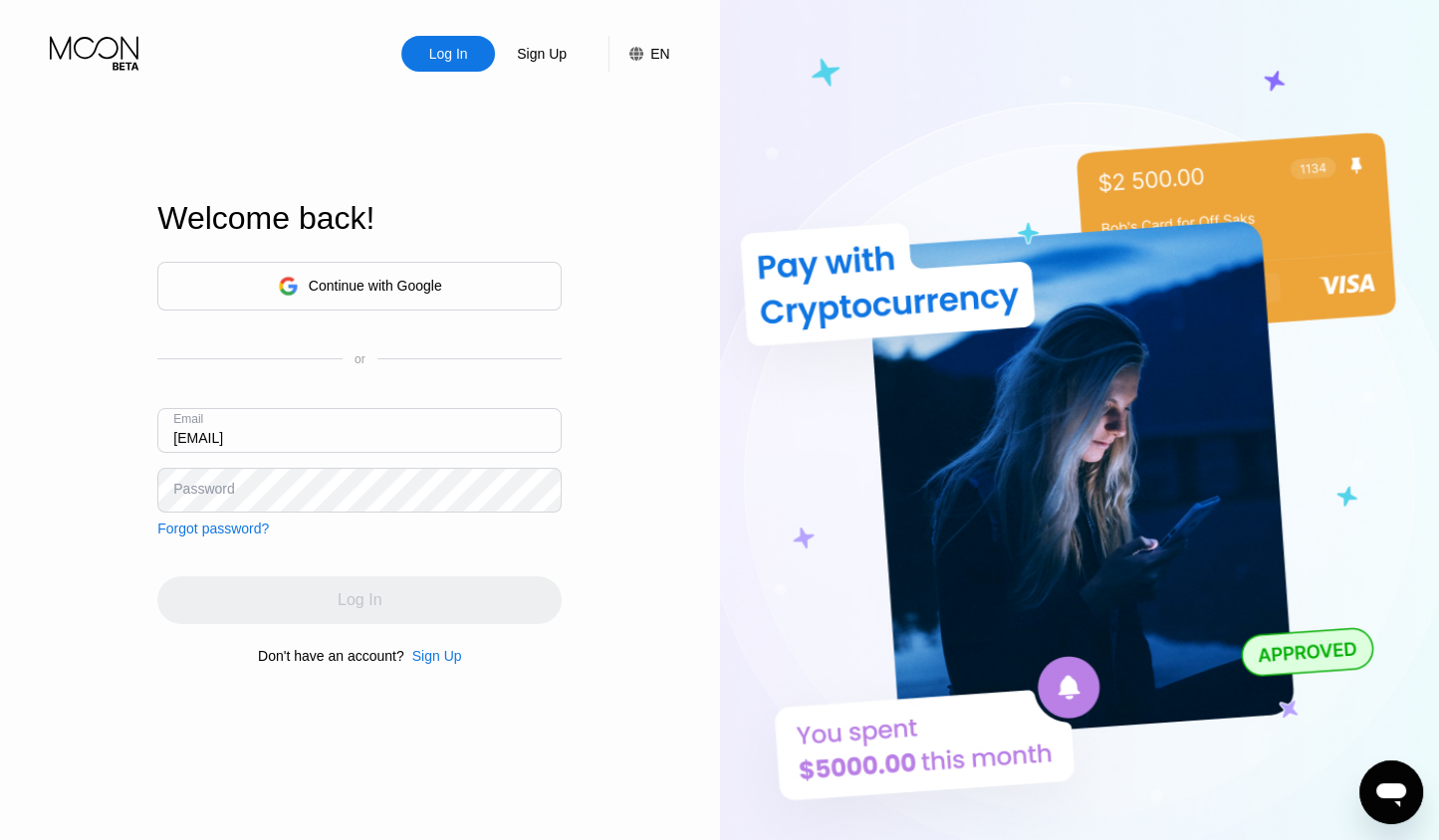 type on "whitpealchaphill125@myrecovery.casa" 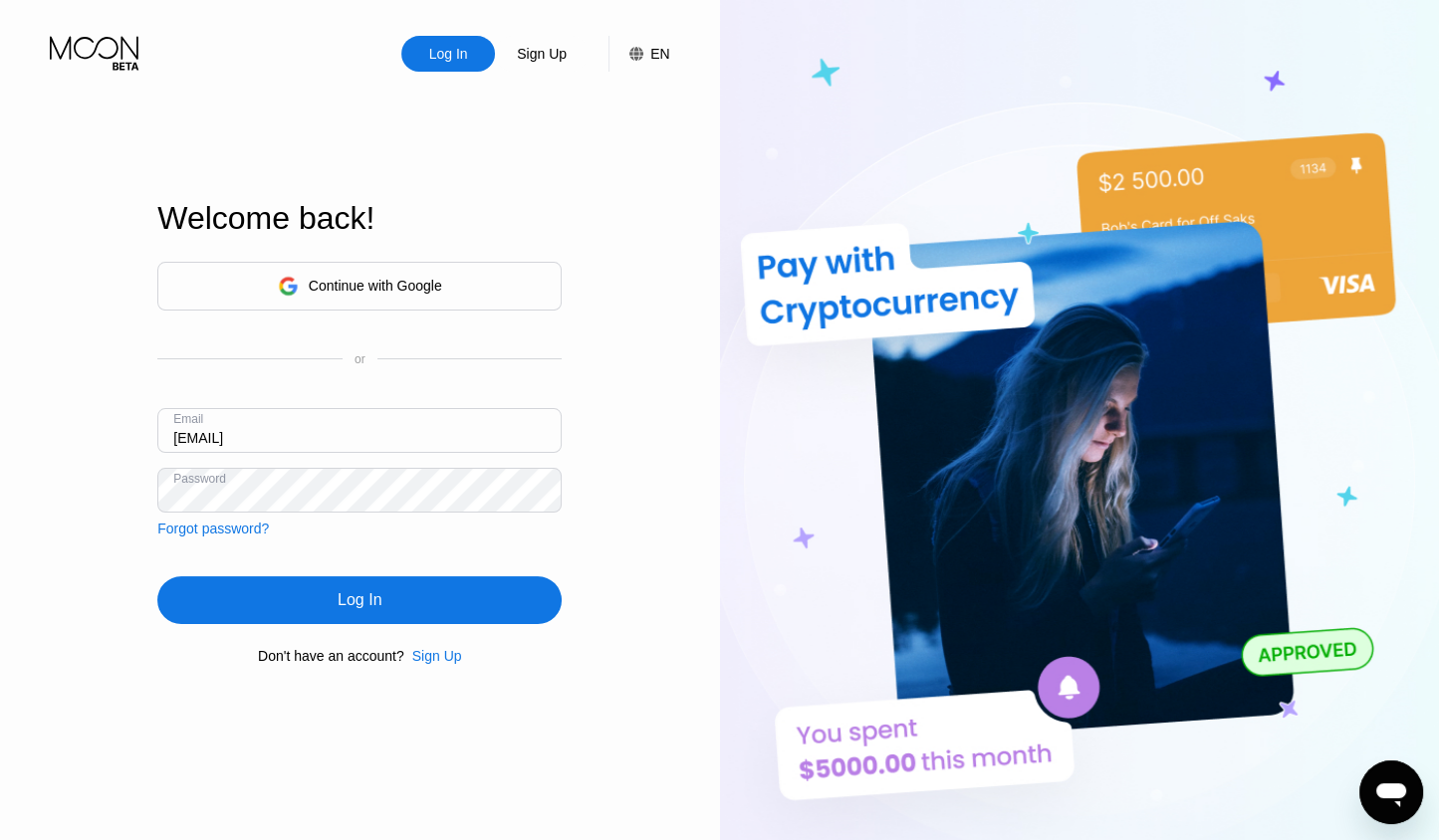 click on "Log In" at bounding box center (360, 600) 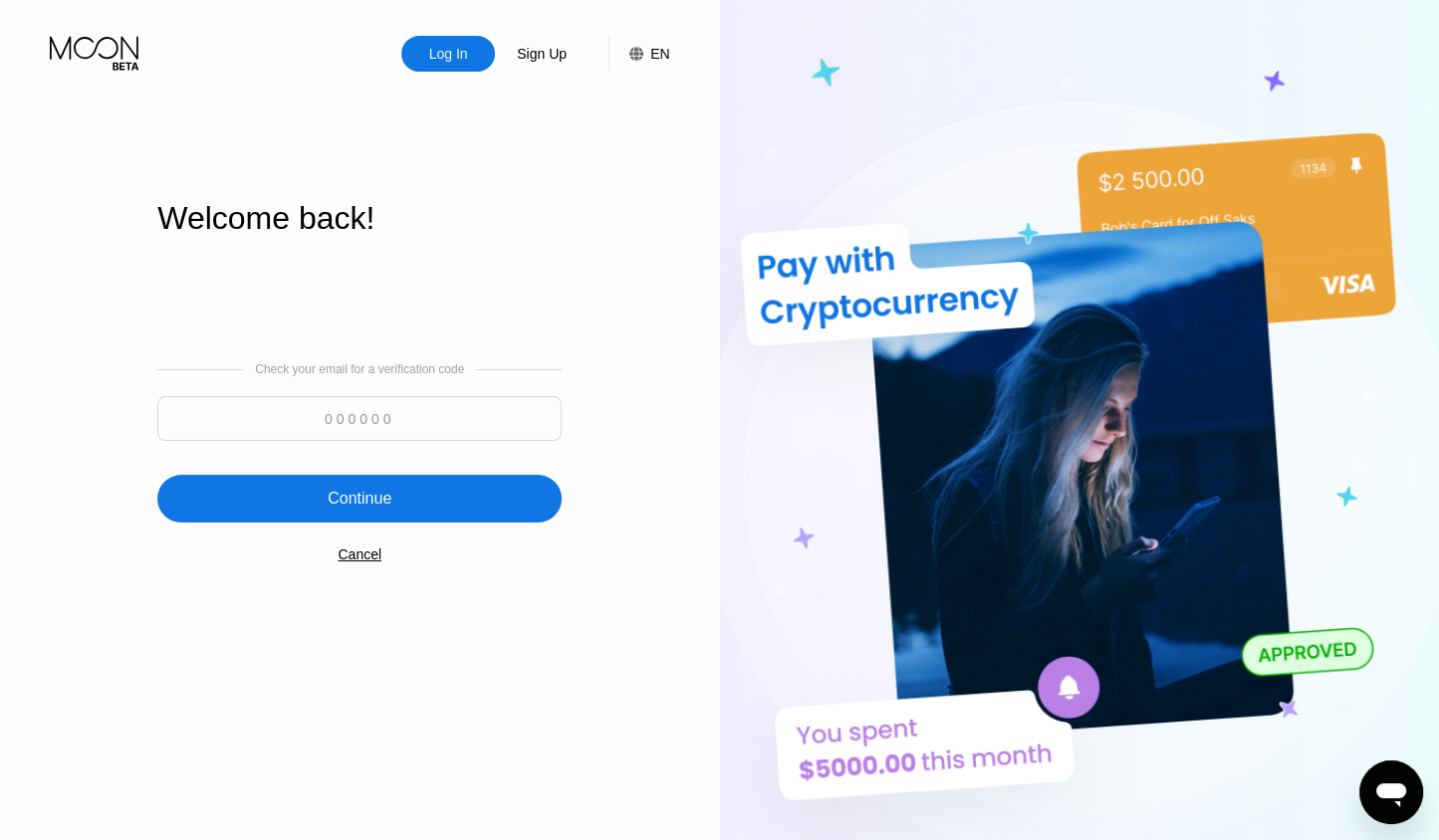 click at bounding box center [360, 418] 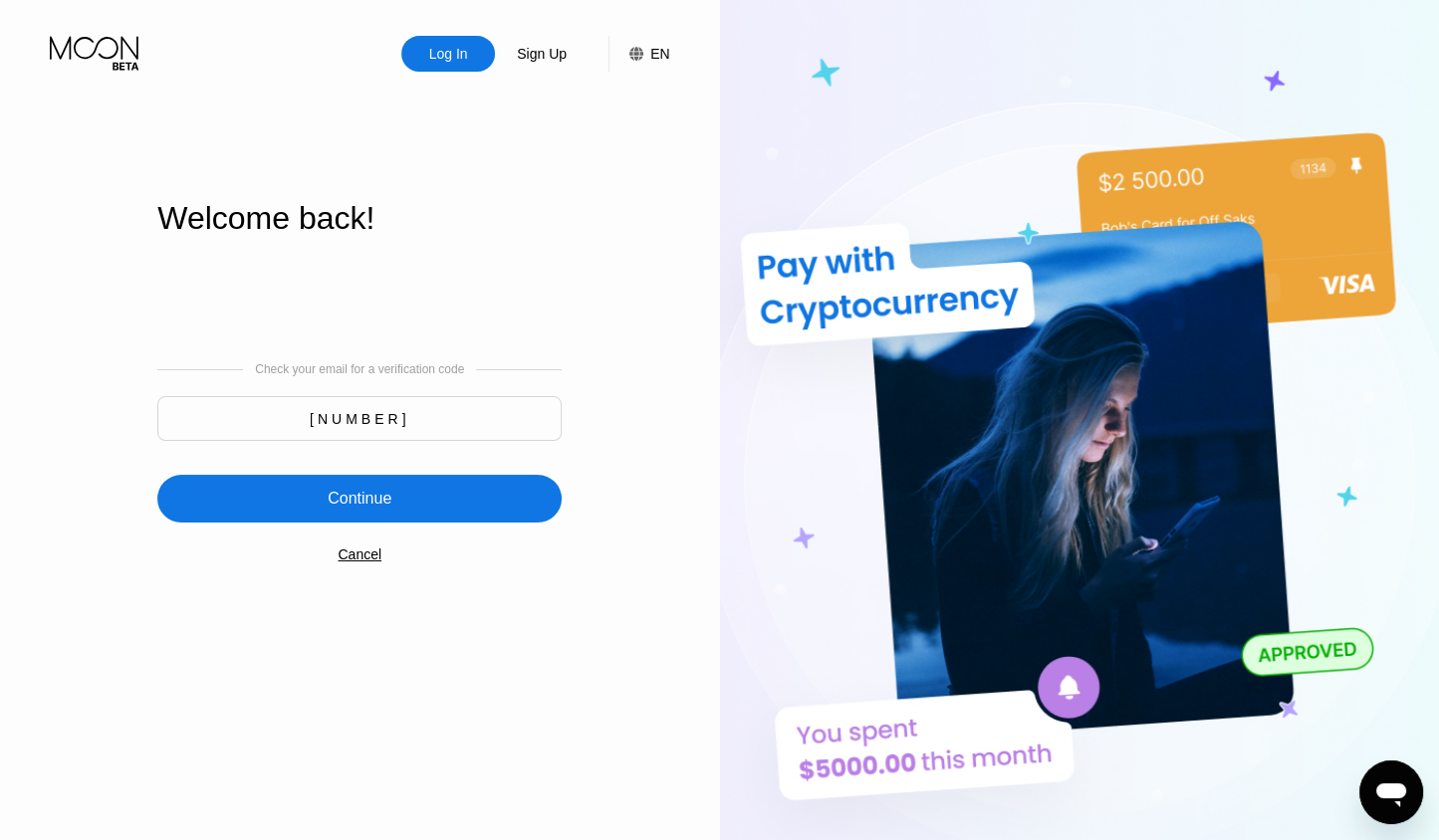 type on "942963" 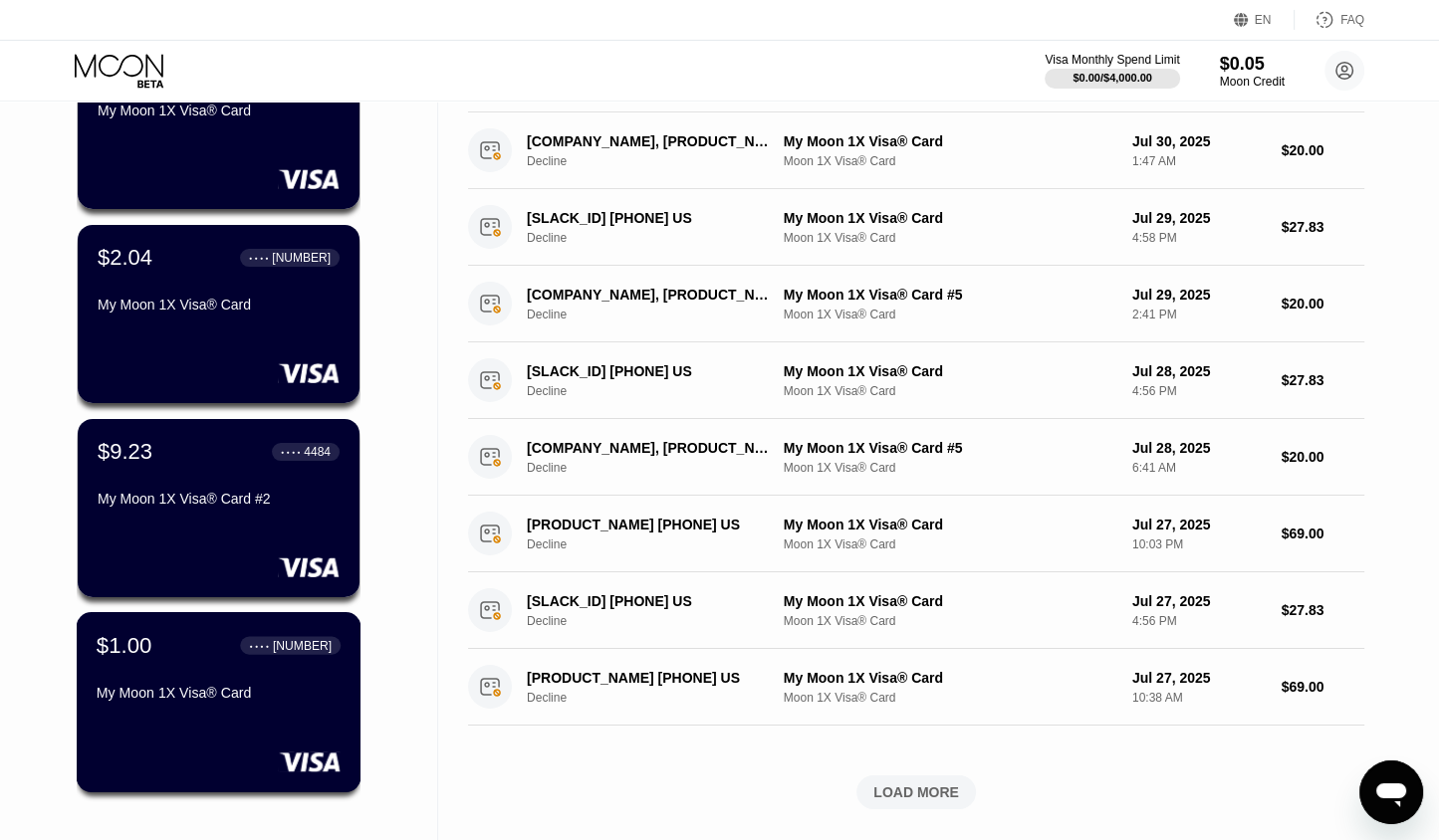 scroll, scrollTop: 359, scrollLeft: 0, axis: vertical 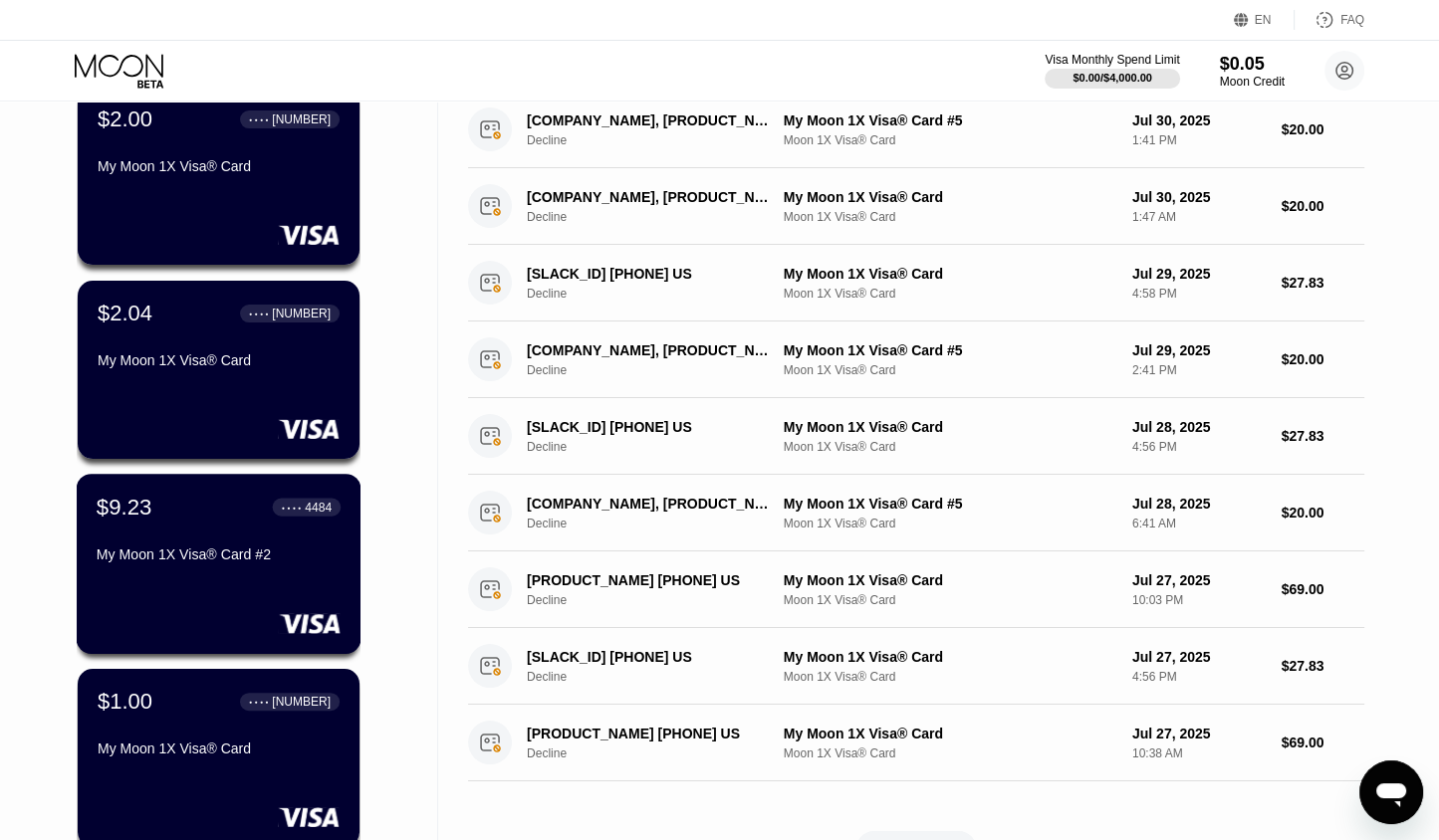 click on "My Moon 1X Visa® Card #2" at bounding box center [218, 558] 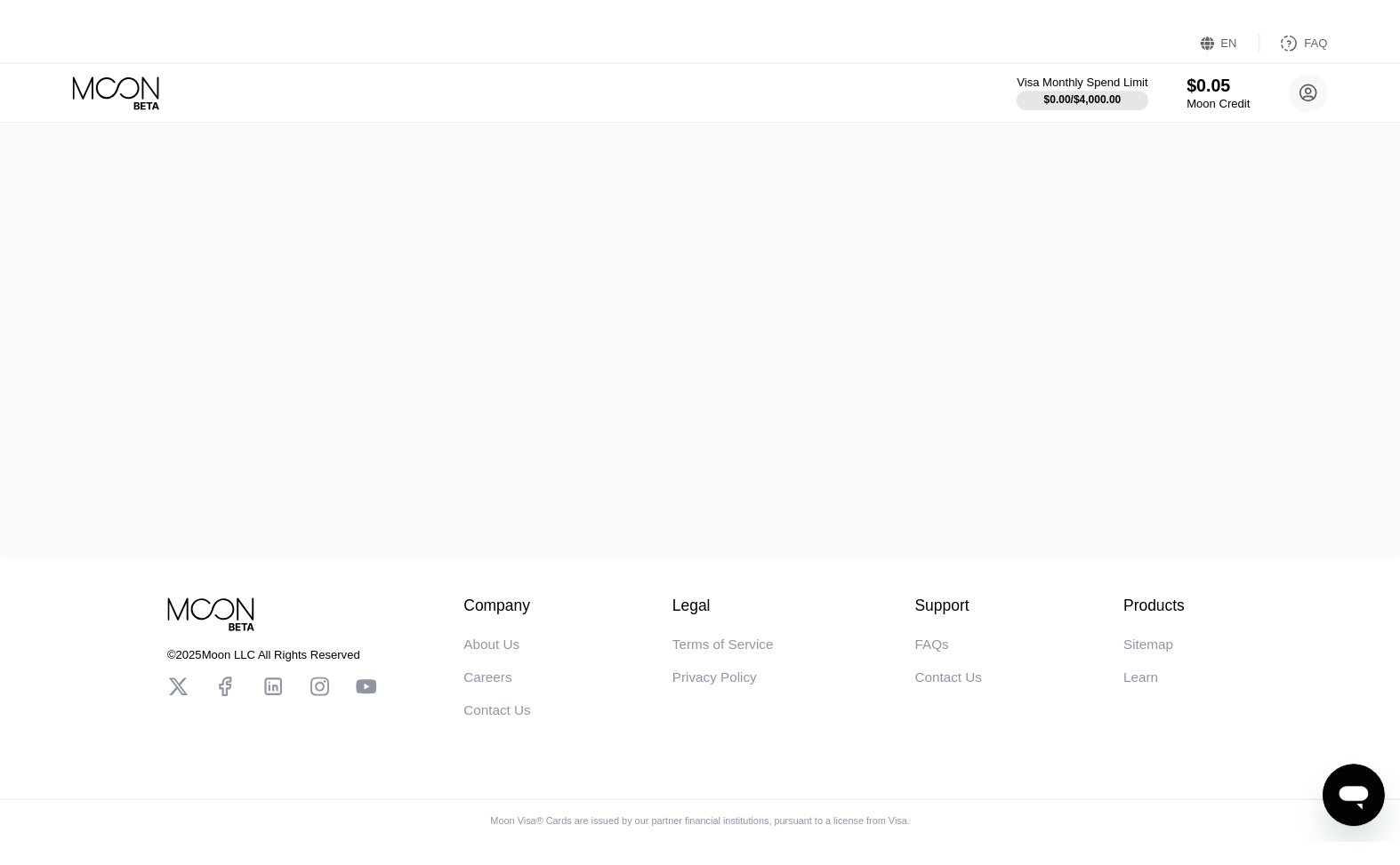 scroll, scrollTop: 0, scrollLeft: 0, axis: both 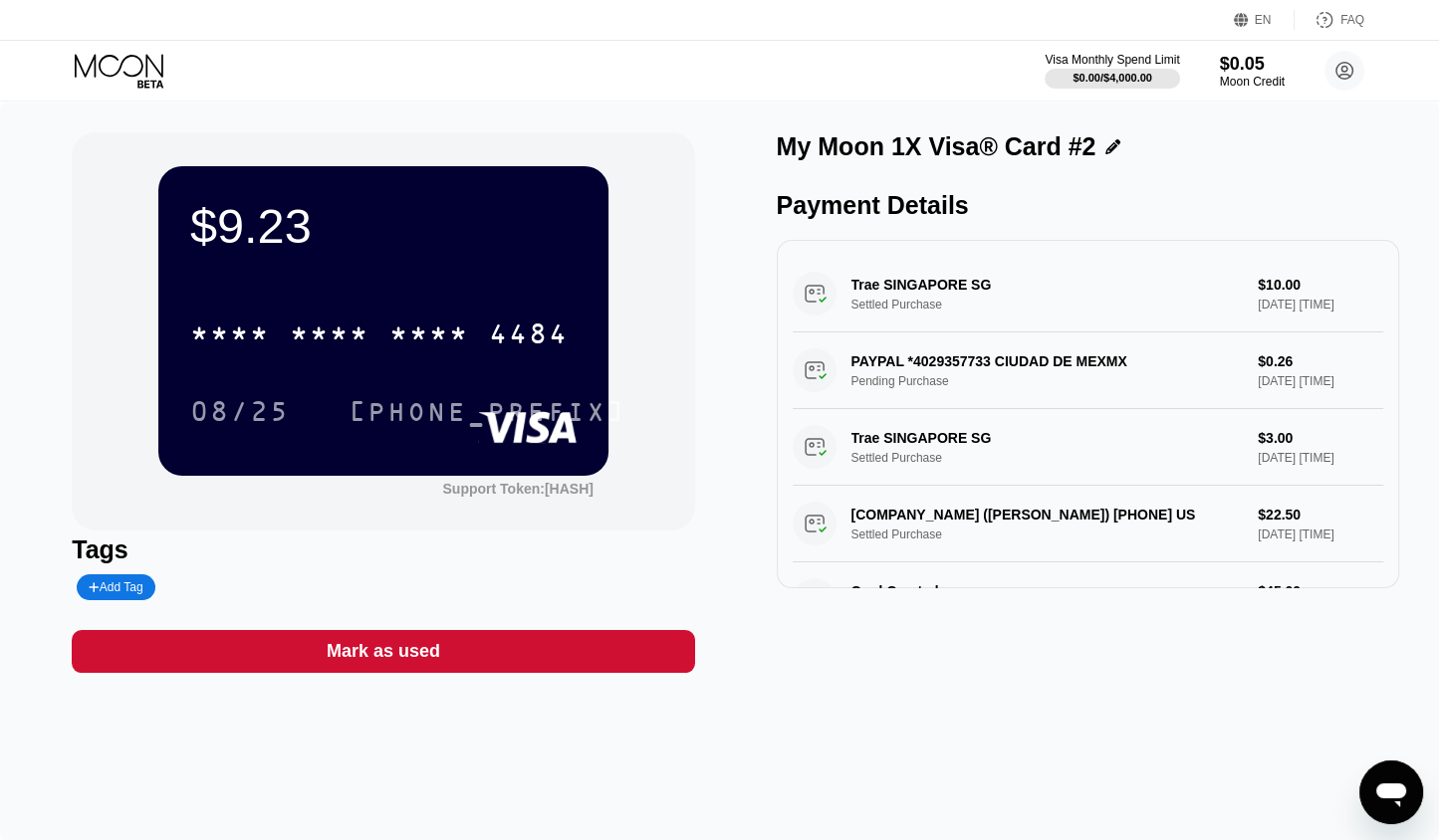 click on "4484" at bounding box center [529, 336] 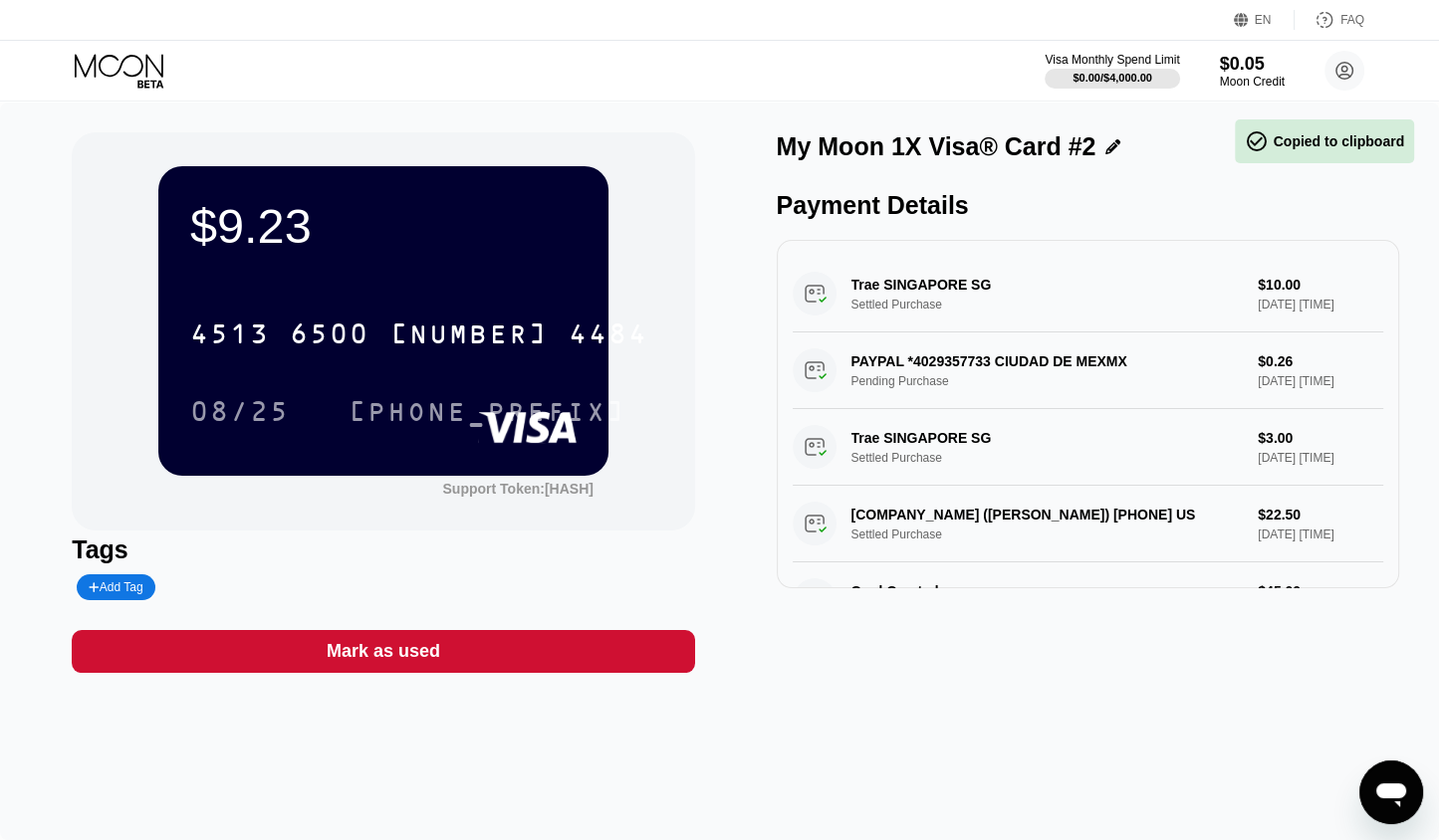 drag, startPoint x: 280, startPoint y: 401, endPoint x: 976, endPoint y: 394, distance: 696.0352 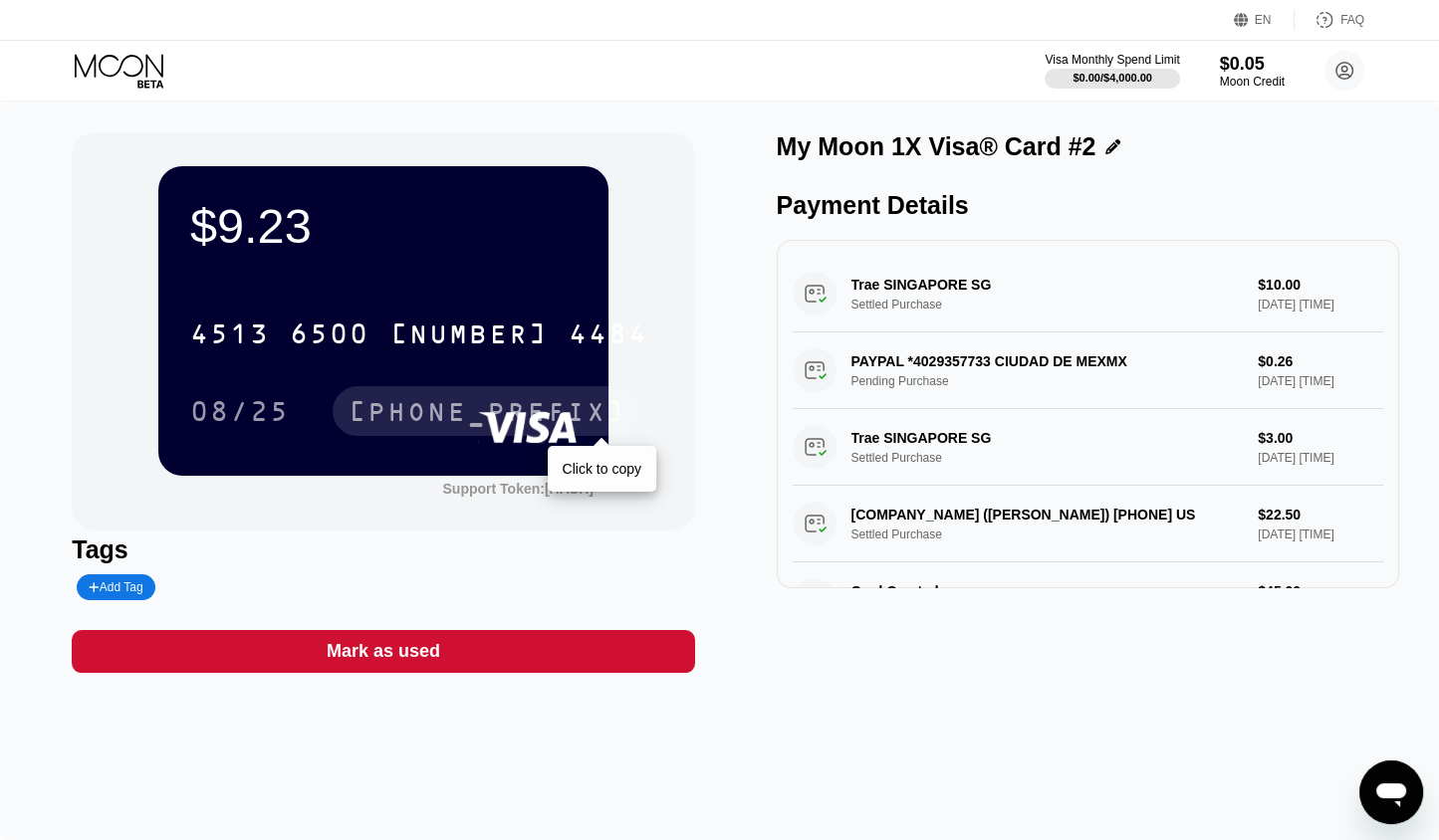click on "415" at bounding box center (487, 414) 